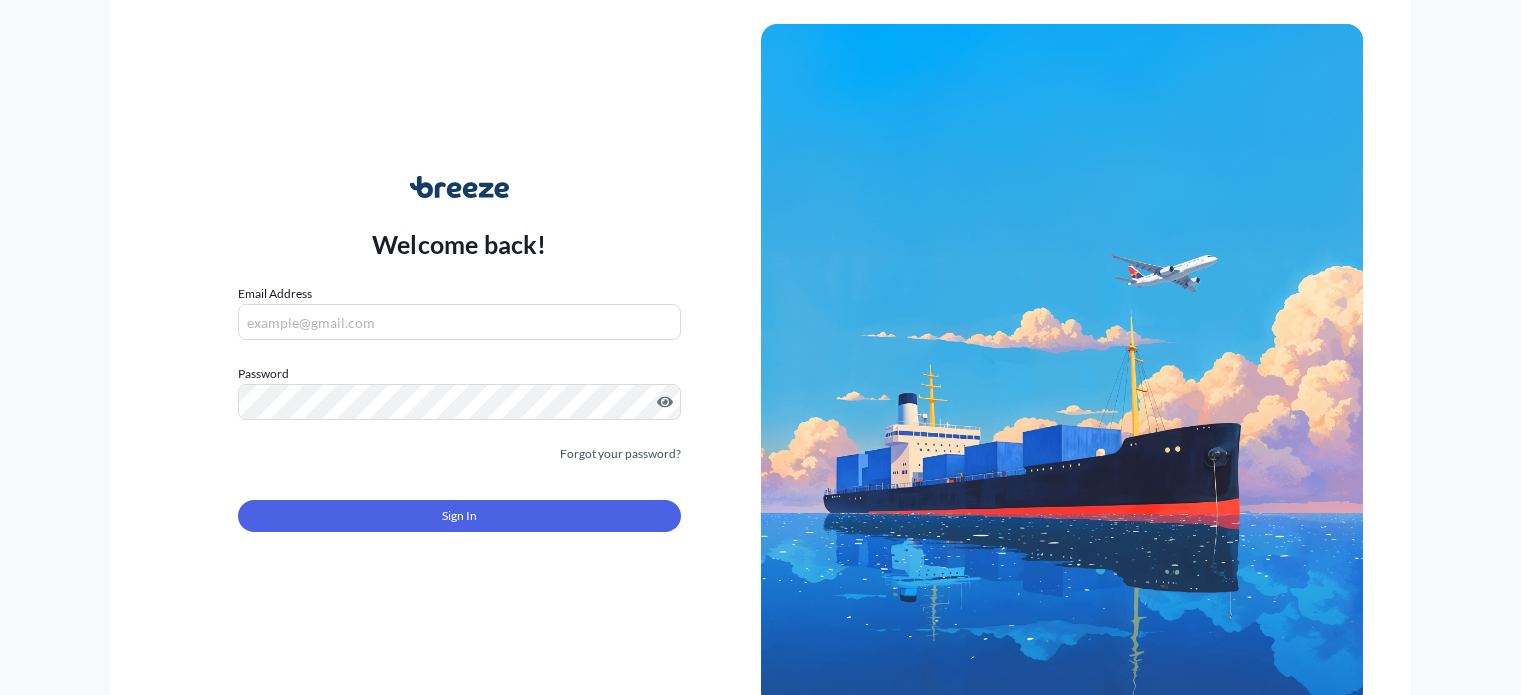 scroll, scrollTop: 0, scrollLeft: 0, axis: both 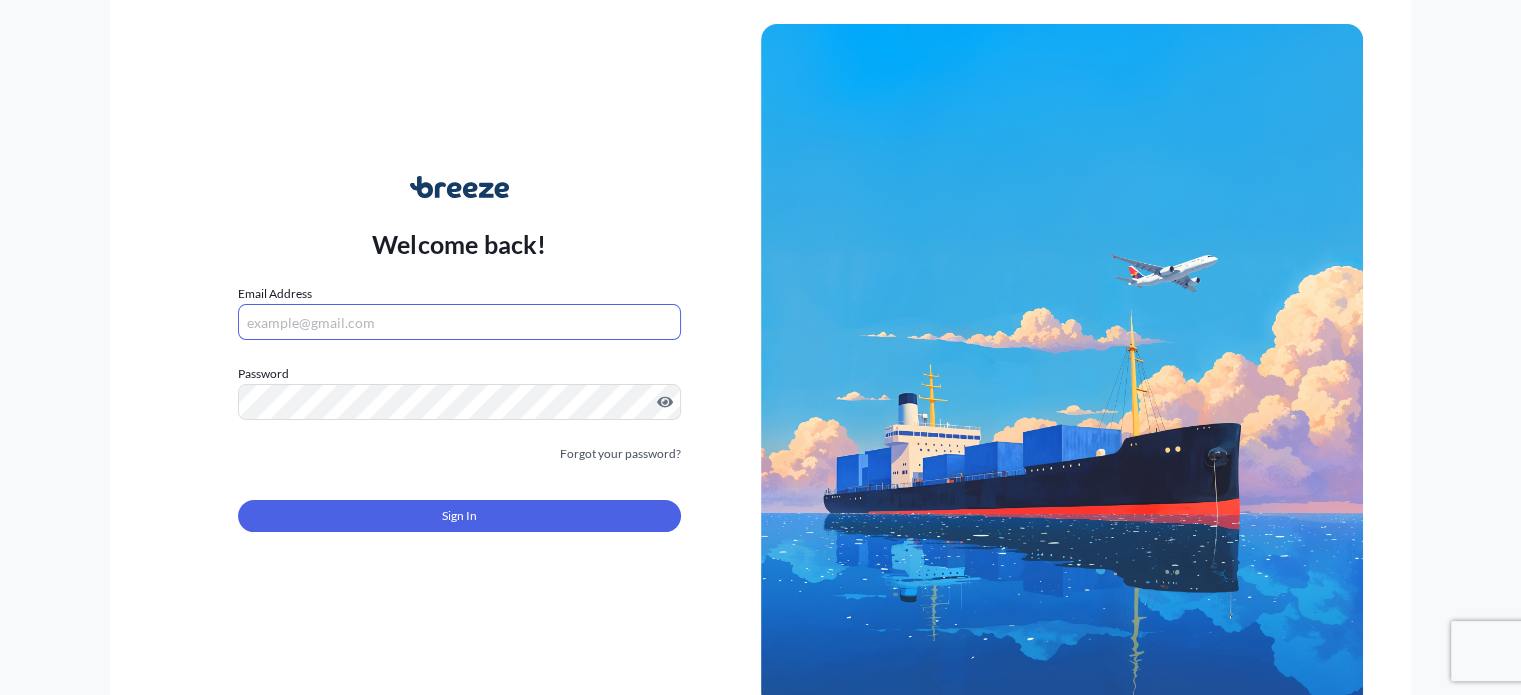 click on "Email Address" at bounding box center (459, 322) 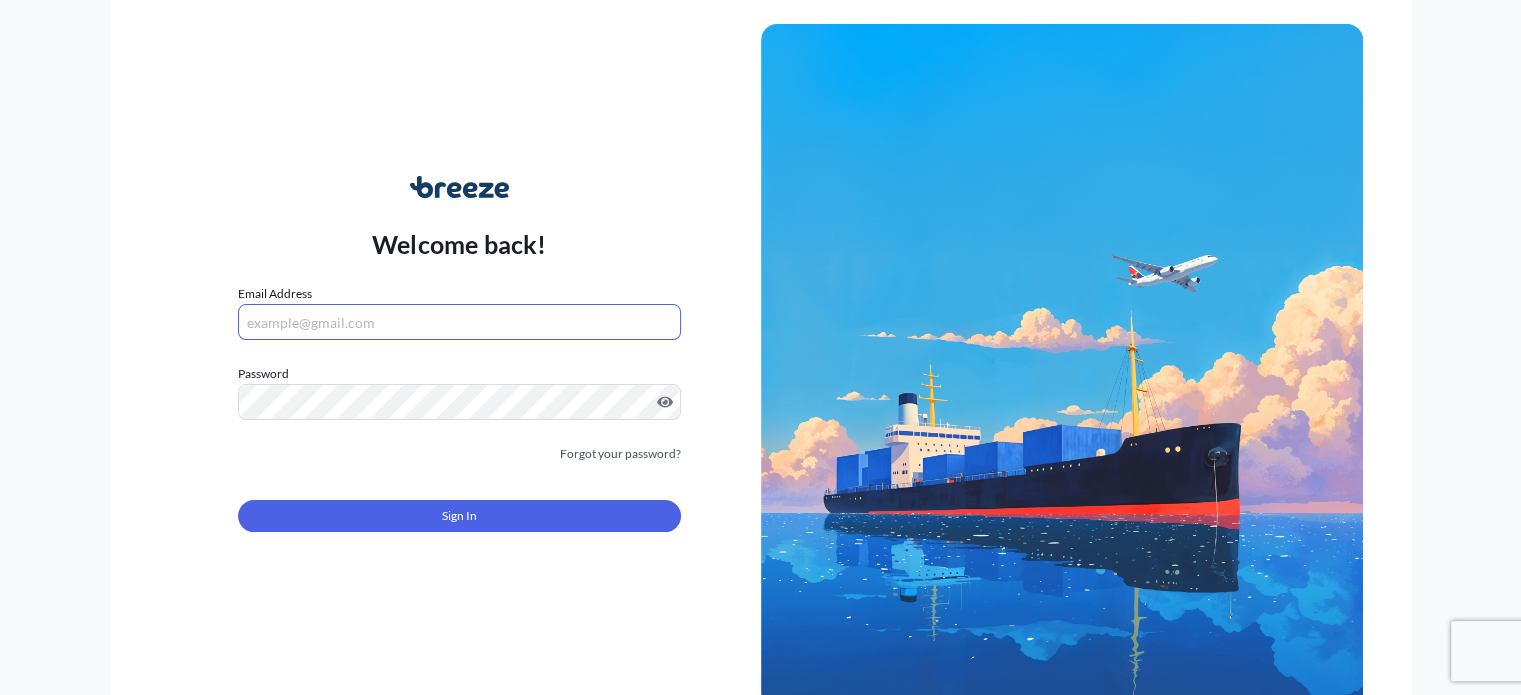 type on "[EMAIL]" 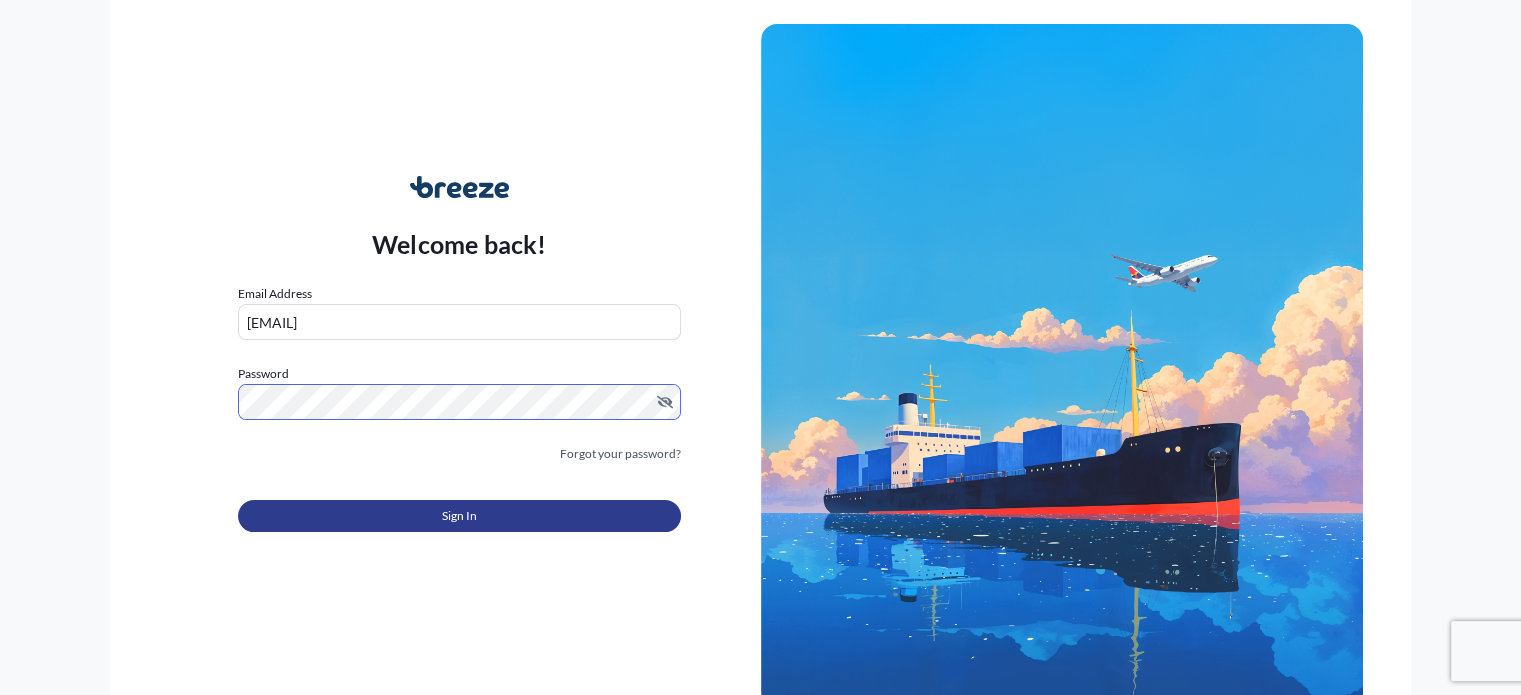 click on "Sign In" at bounding box center [459, 516] 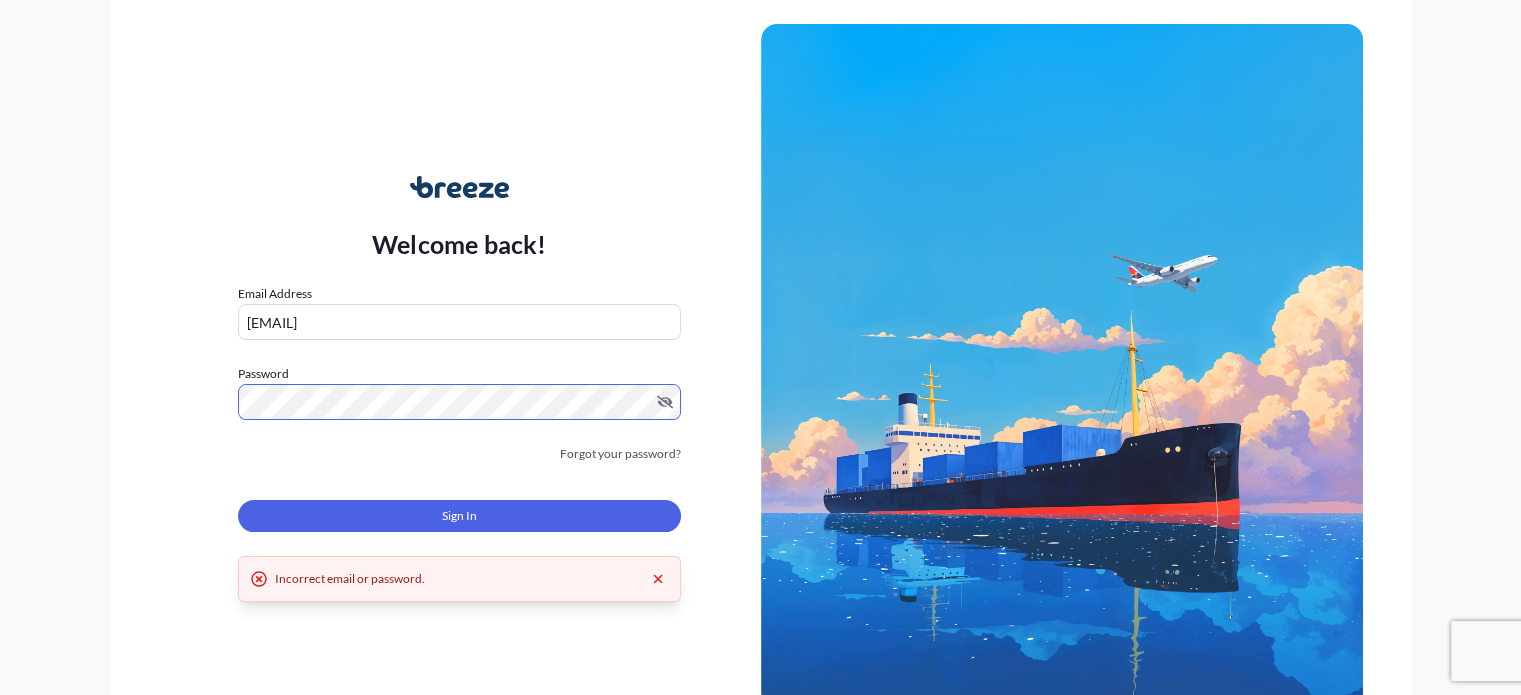 click on "Welcome back! Email Address [EMAIL] Password Must include: Upper & lower case letters Symbols (!@#$) A number At least 8 characters Forgot your password? Sign In Incorrect email or password. ©  2025  Breeze. All rights reserved." at bounding box center (760, 347) 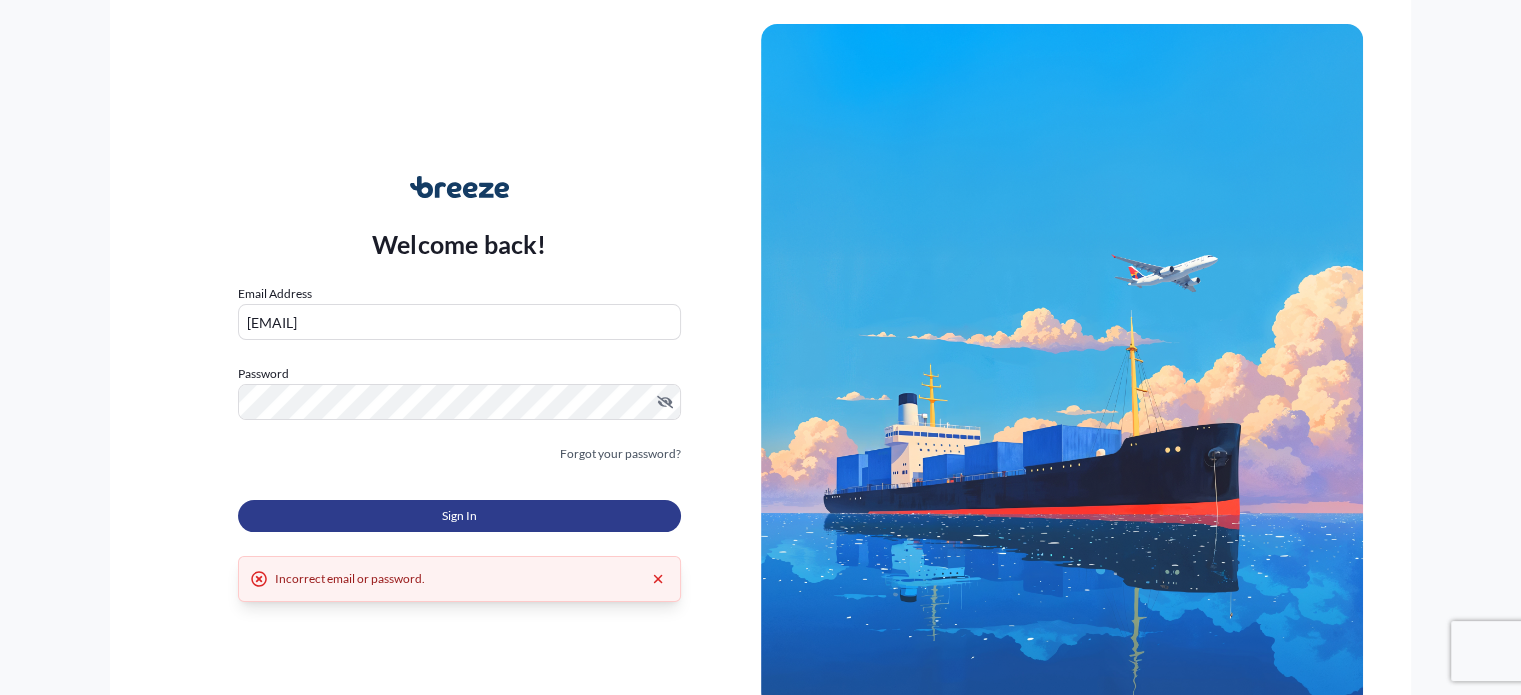 click on "Sign In" at bounding box center [459, 516] 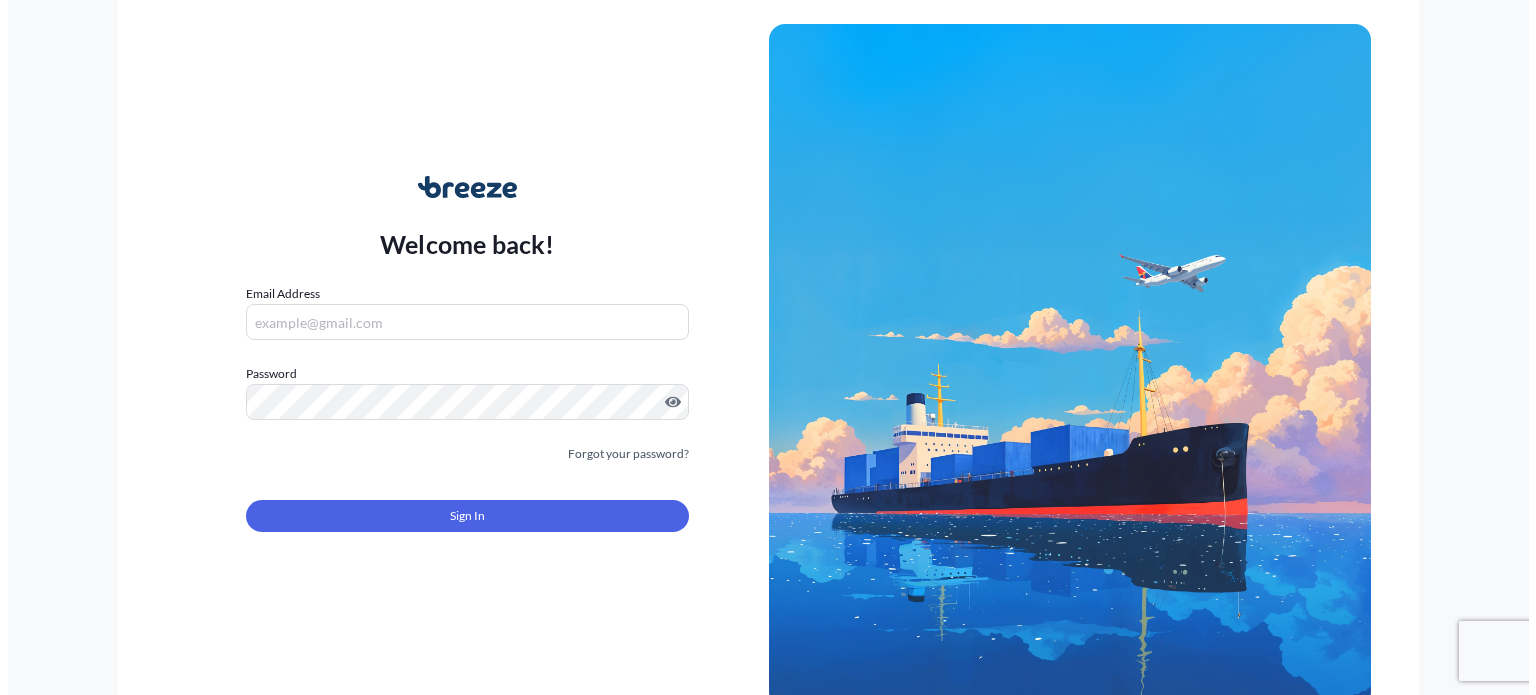 scroll, scrollTop: 0, scrollLeft: 0, axis: both 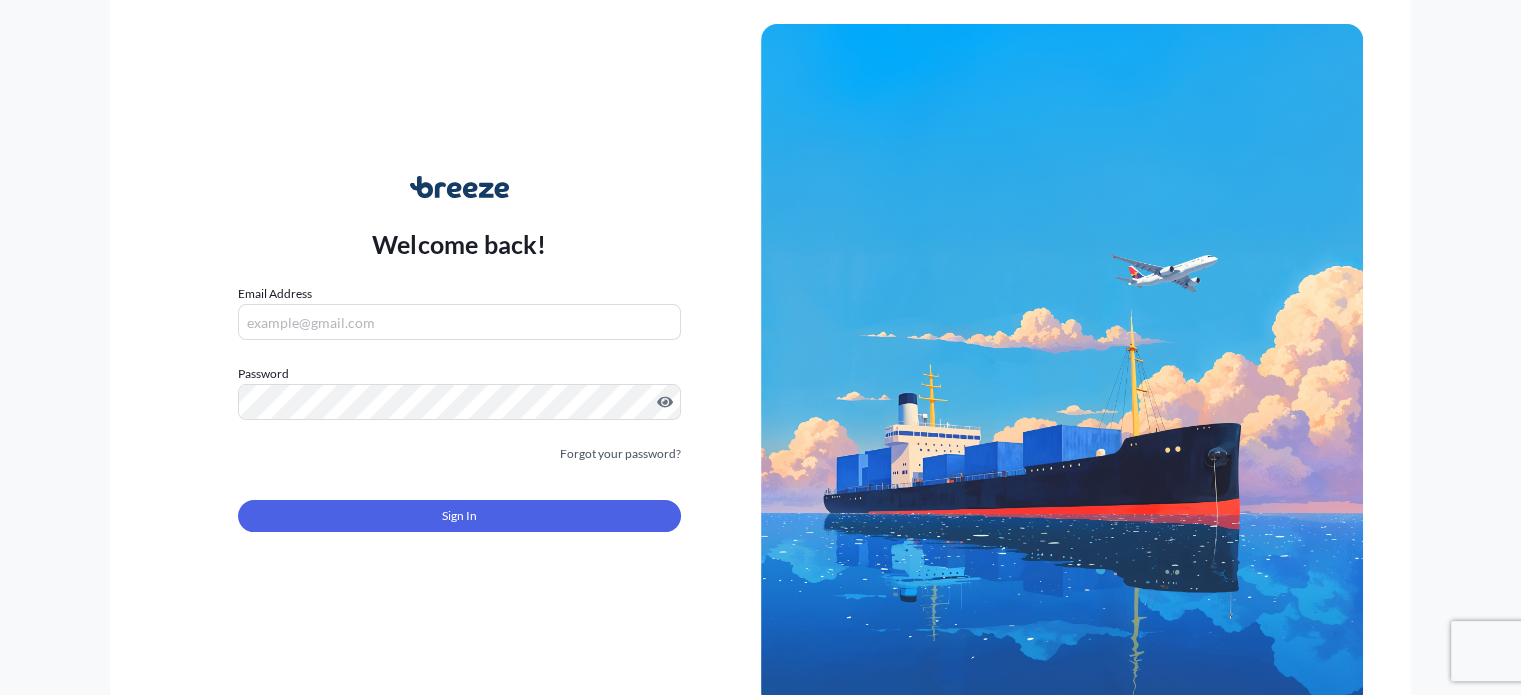 click on "Welcome back! Email Address Password Must include: Upper & lower case letters Symbols (!@#$) A number At least 8 characters Forgot your password? Sign In ©  2025  Breeze. All rights reserved." at bounding box center (760, 347) 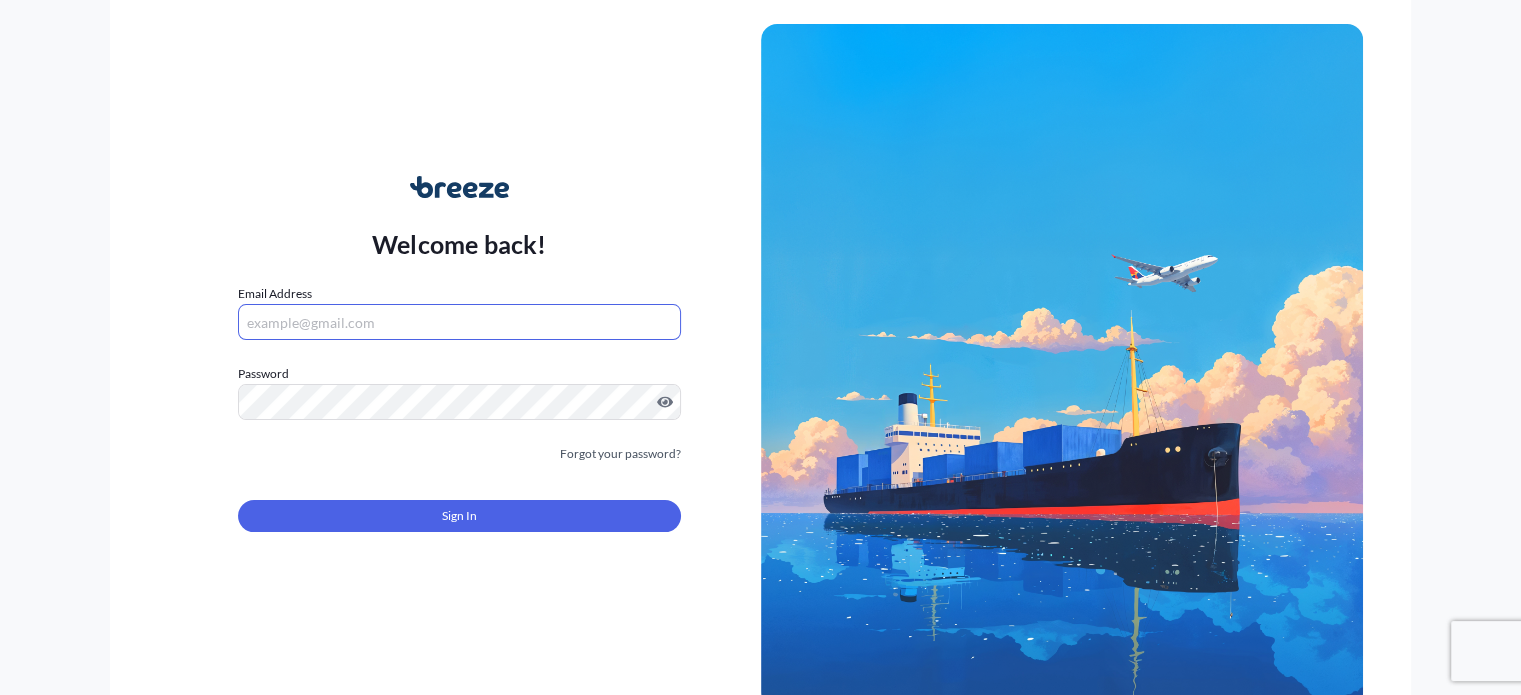 click on "Email Address" at bounding box center [459, 322] 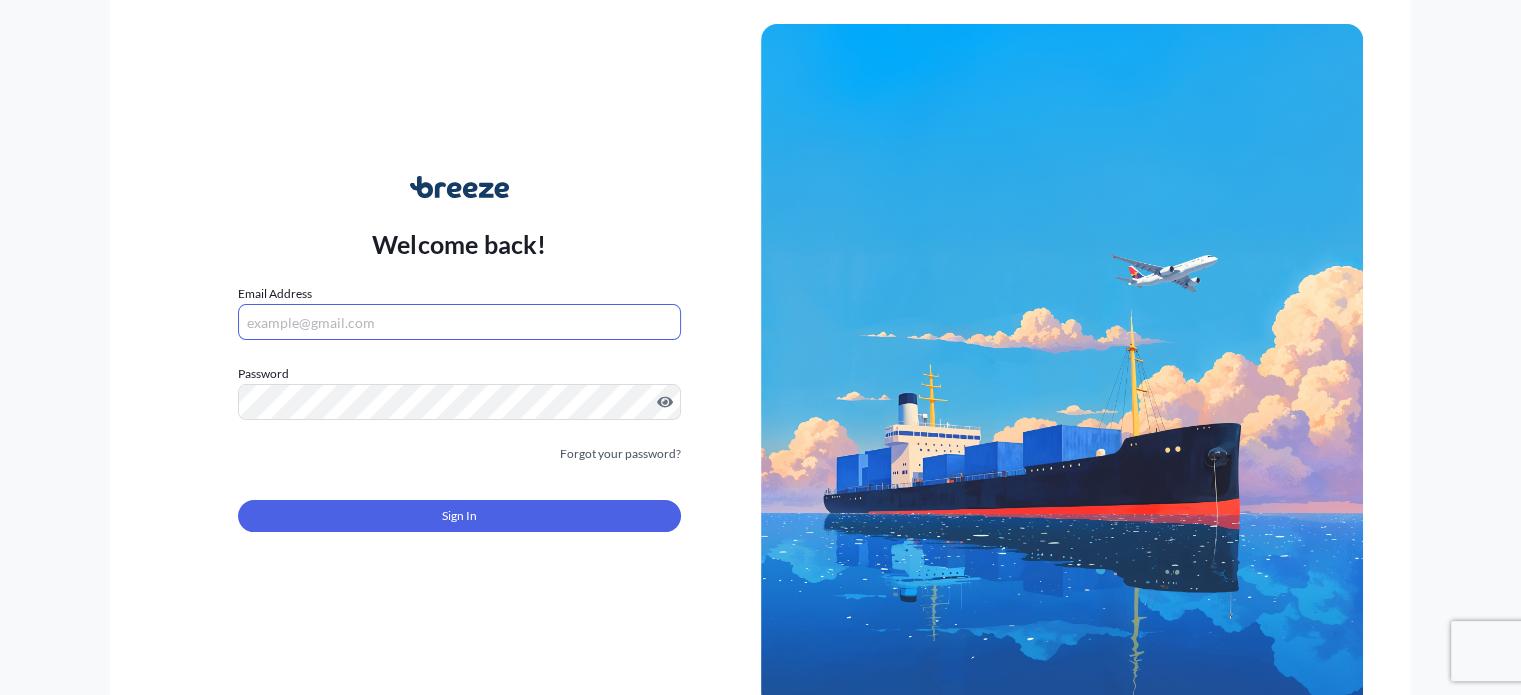 type on "[EMAIL]" 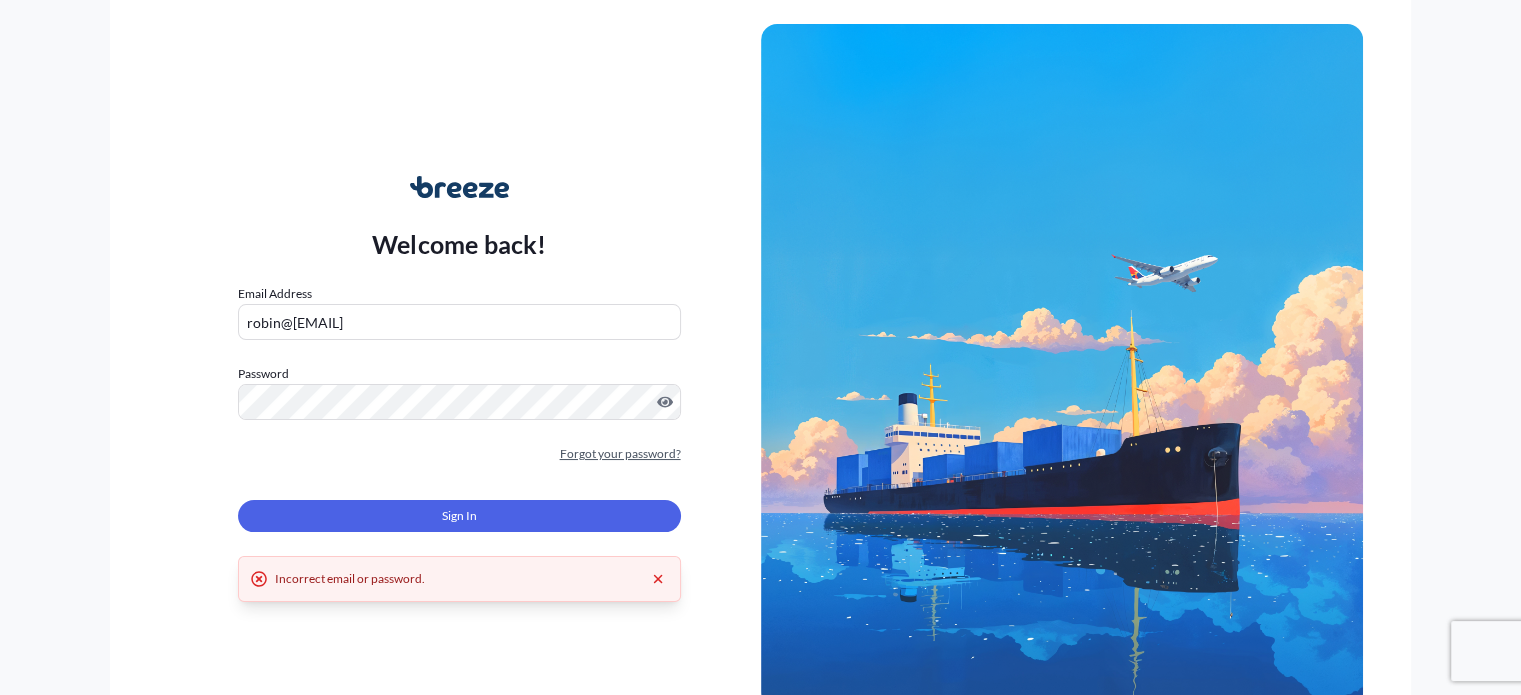 click on "Forgot your password?" at bounding box center (620, 454) 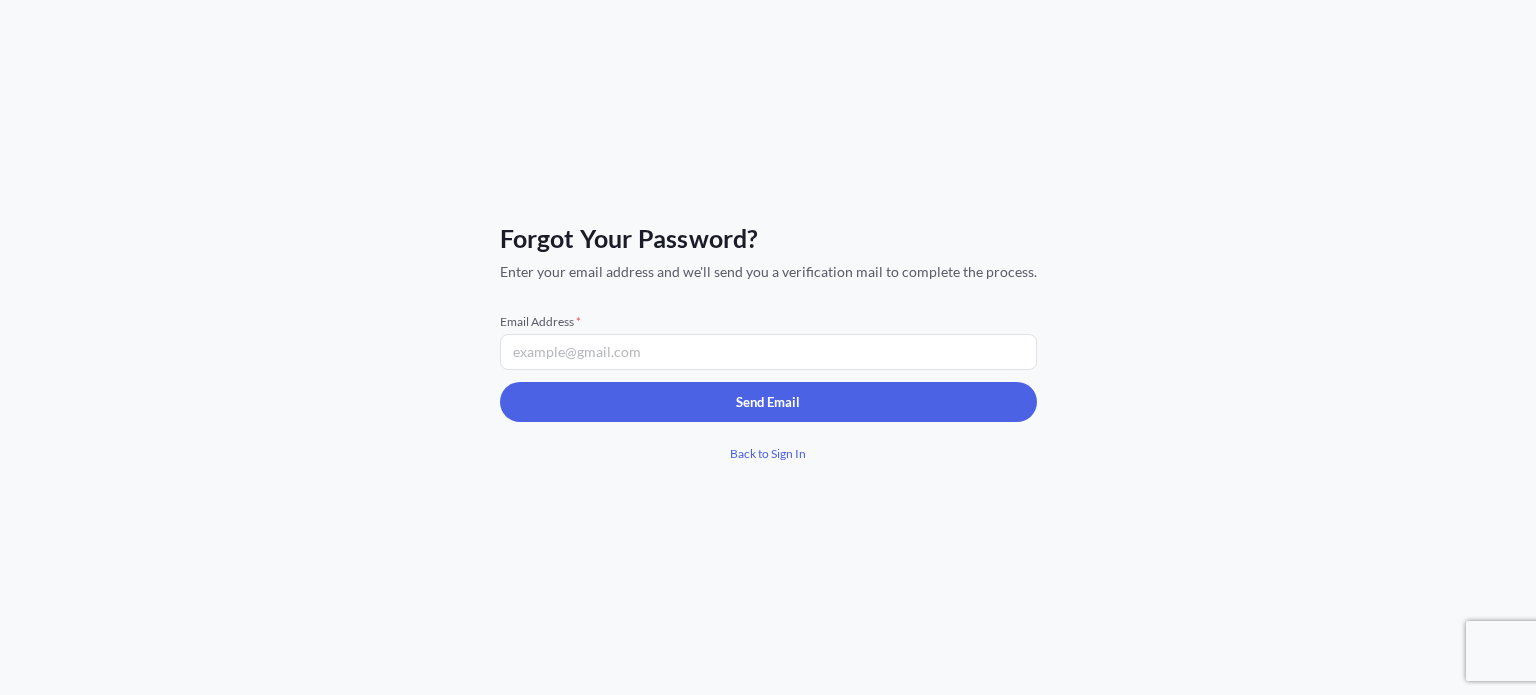 click on "Email Address   *" at bounding box center (768, 352) 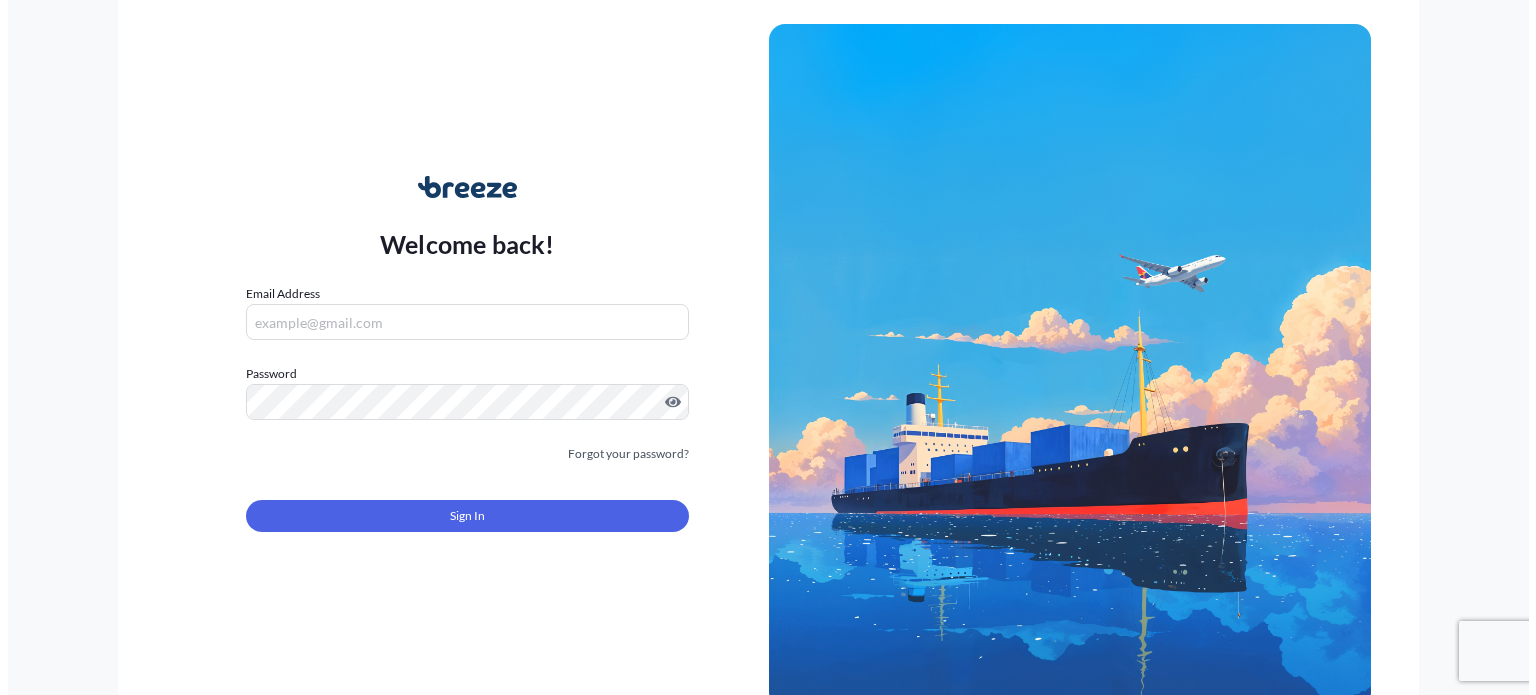 scroll, scrollTop: 0, scrollLeft: 0, axis: both 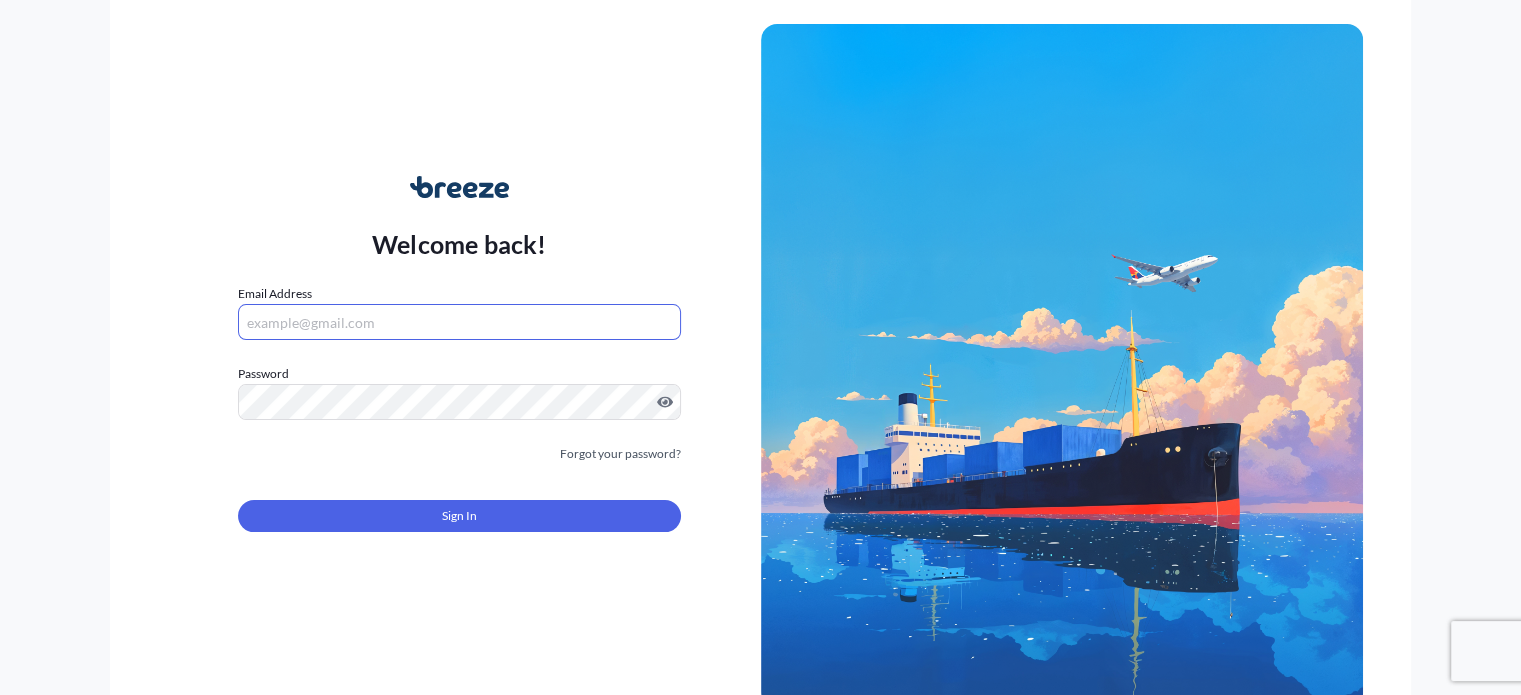 click on "Email Address" at bounding box center [459, 322] 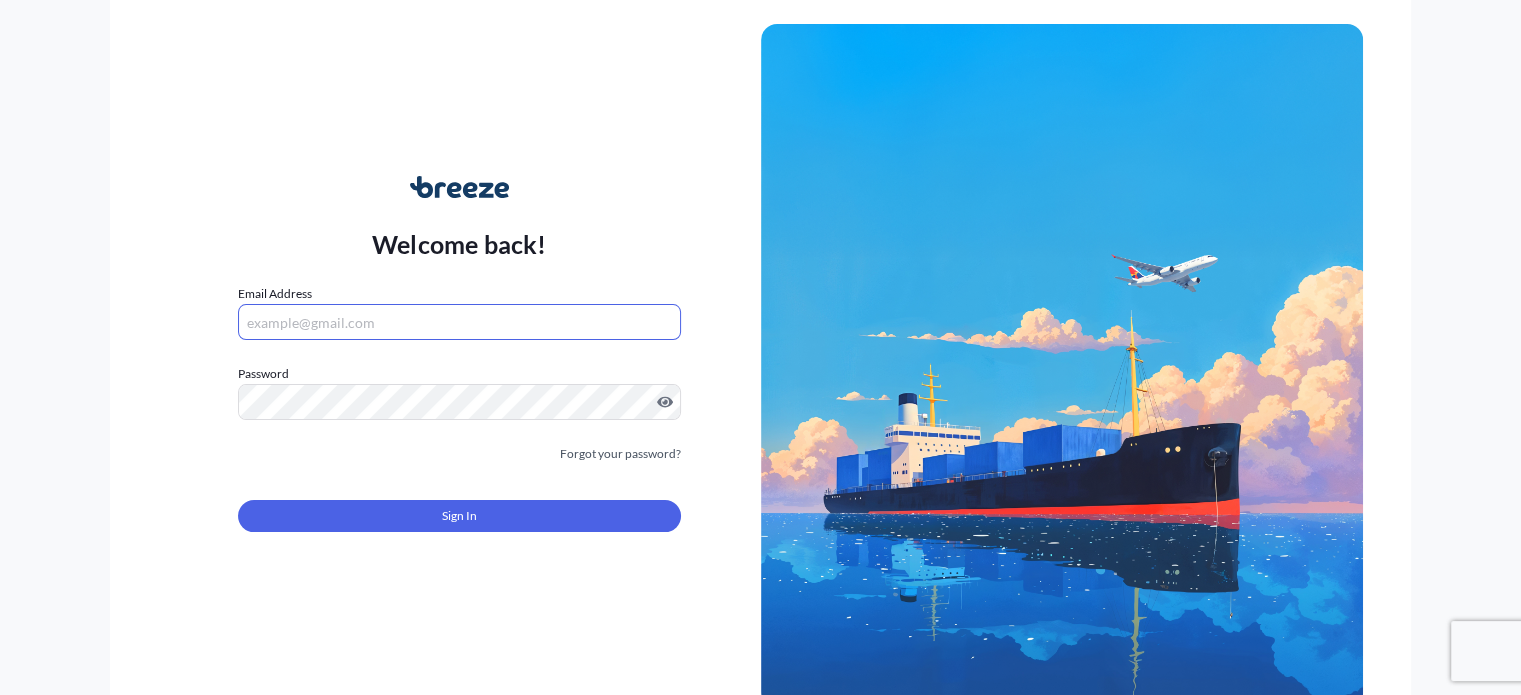 type on "[EMAIL]" 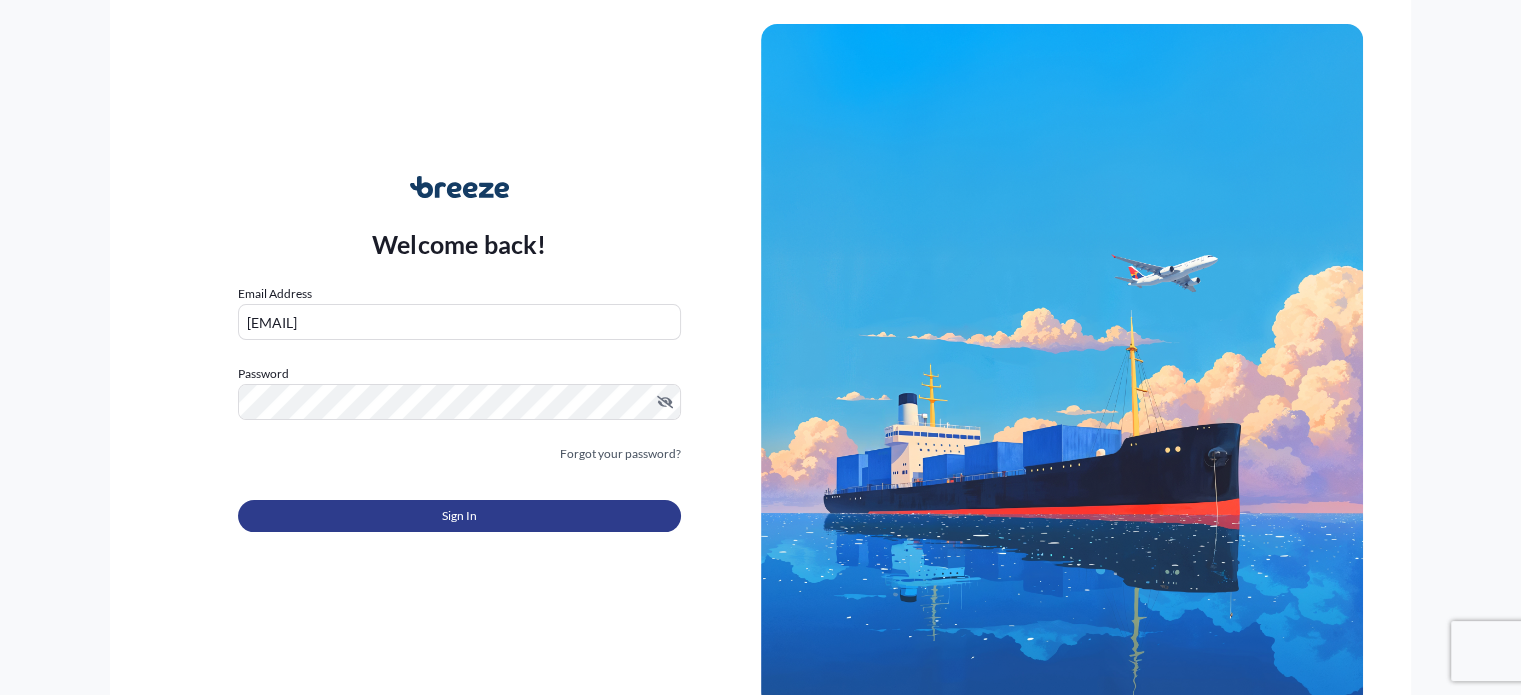 click on "Sign In" at bounding box center [459, 516] 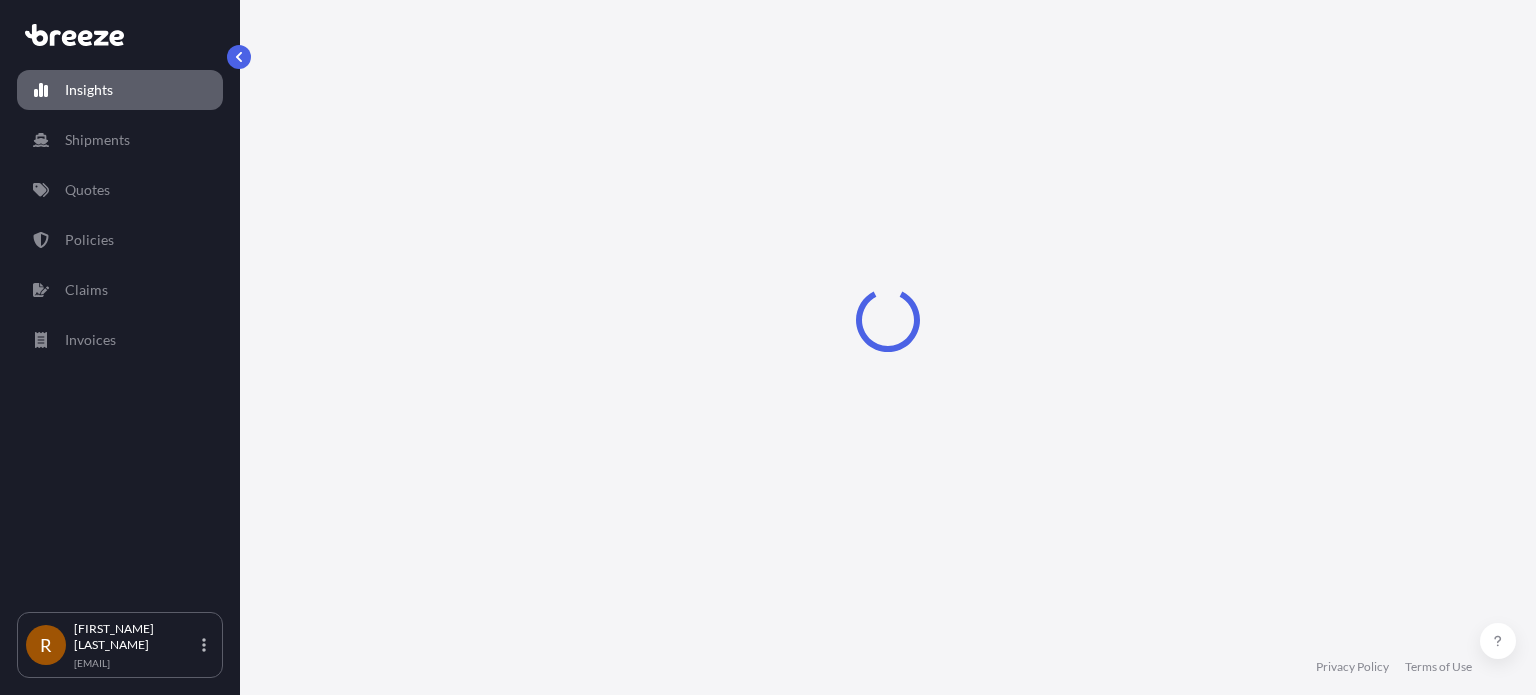 select on "2025" 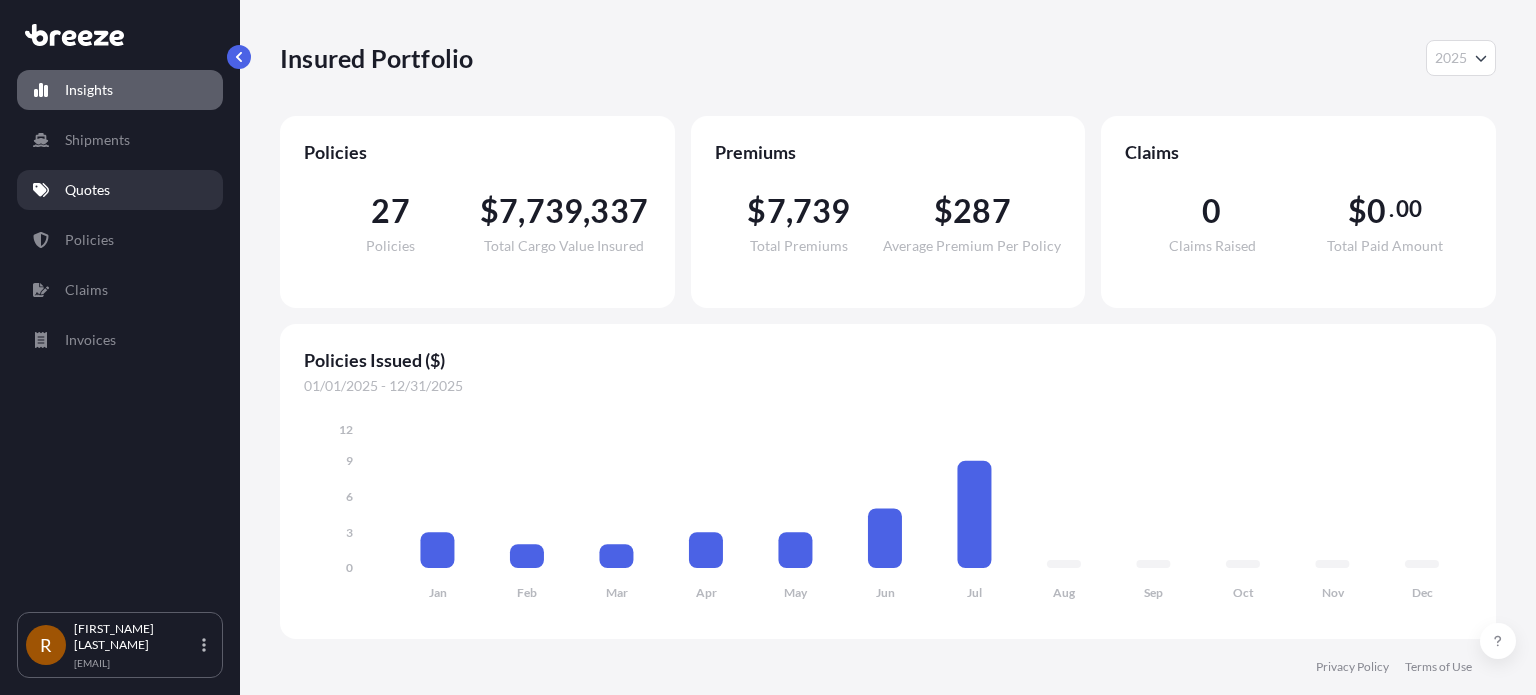 click on "Quotes" at bounding box center (87, 190) 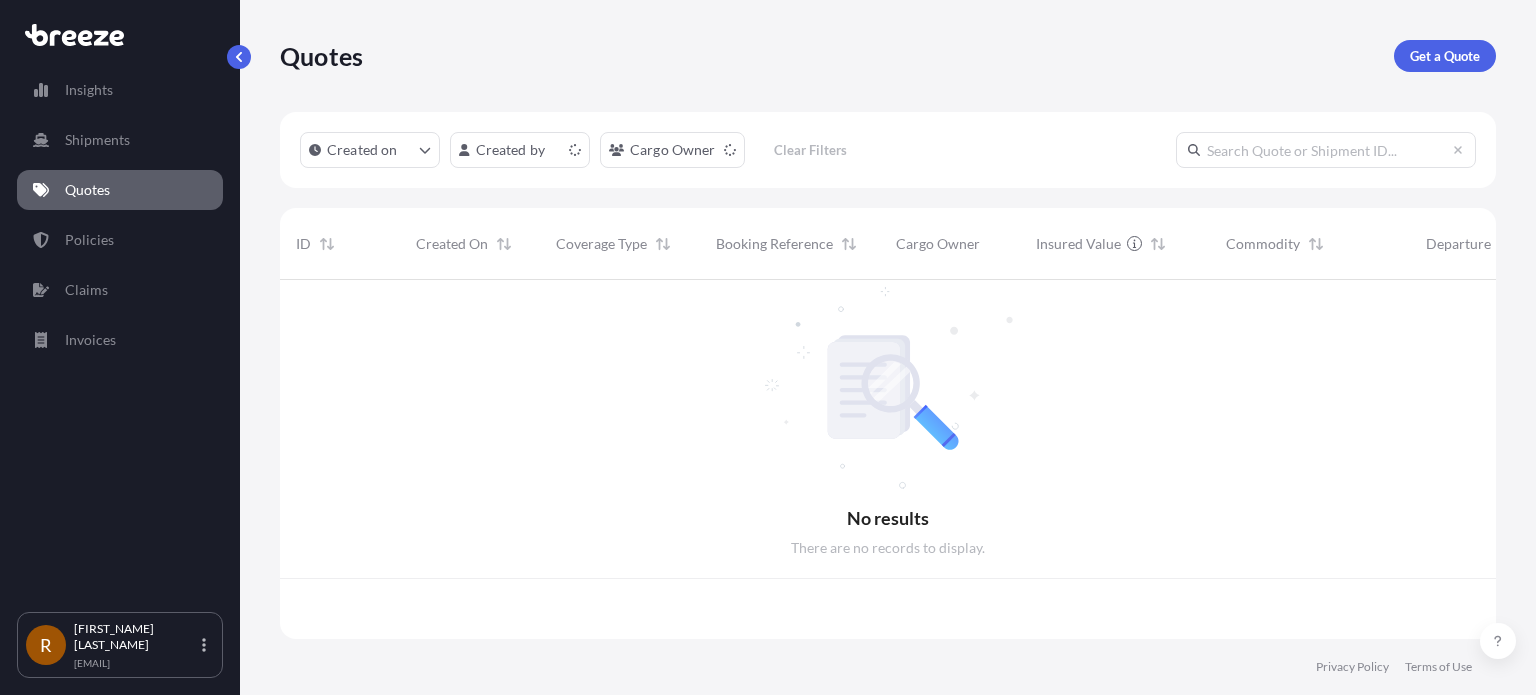 scroll, scrollTop: 16, scrollLeft: 16, axis: both 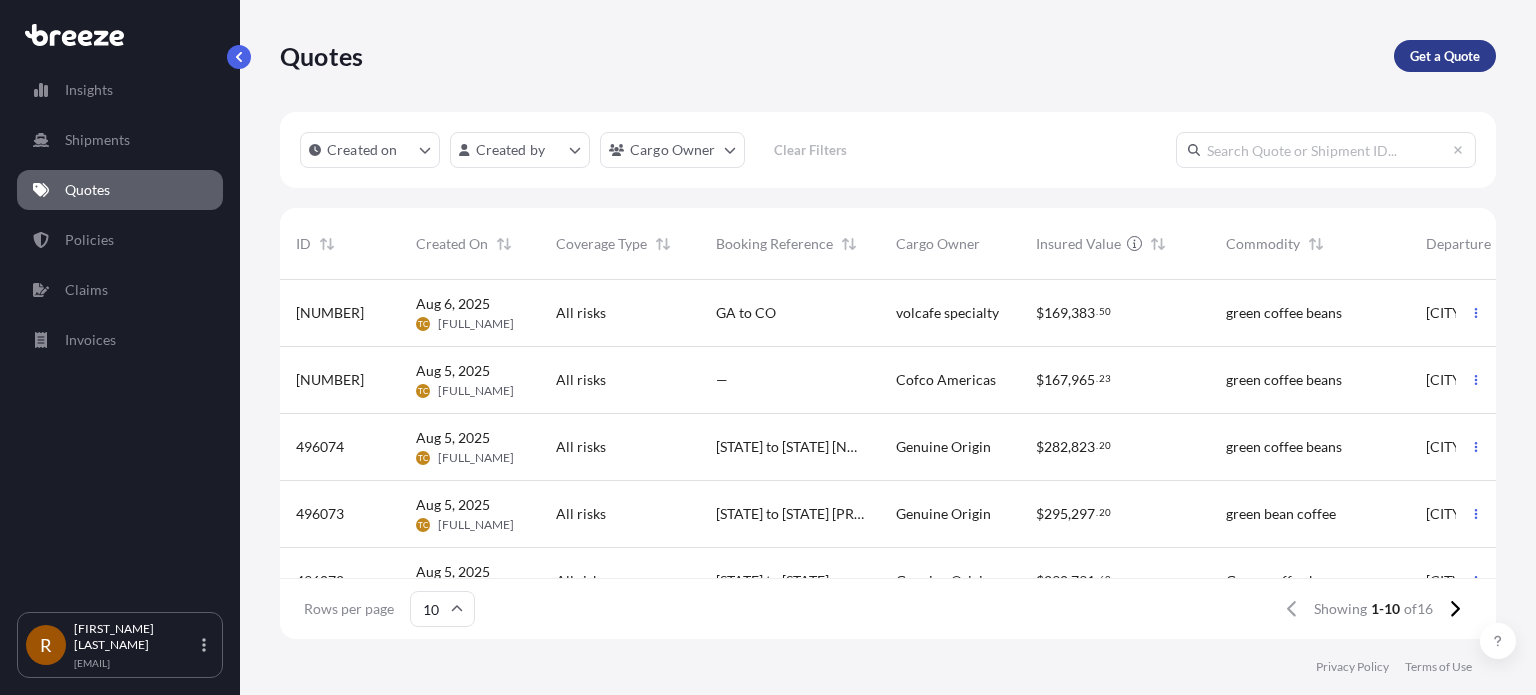 click on "Get a Quote" at bounding box center (1445, 56) 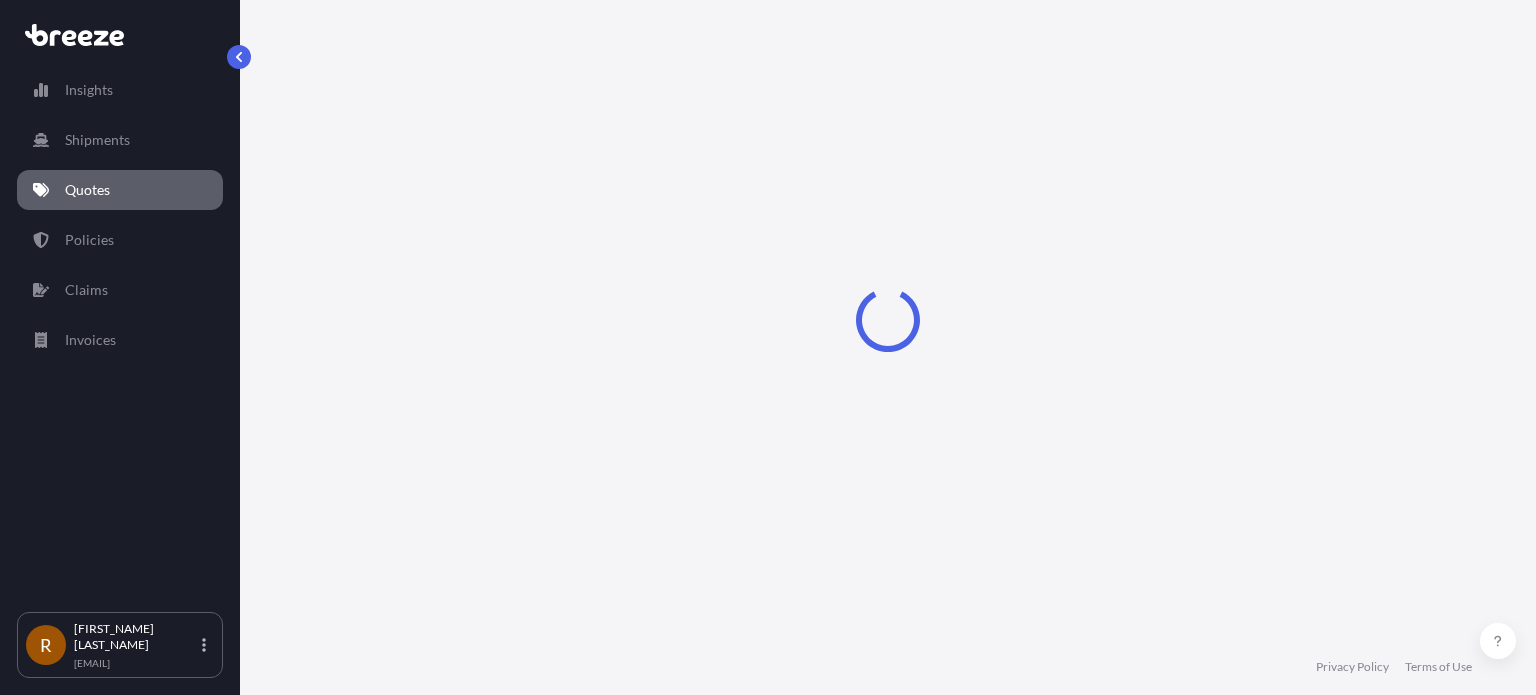 scroll, scrollTop: 32, scrollLeft: 0, axis: vertical 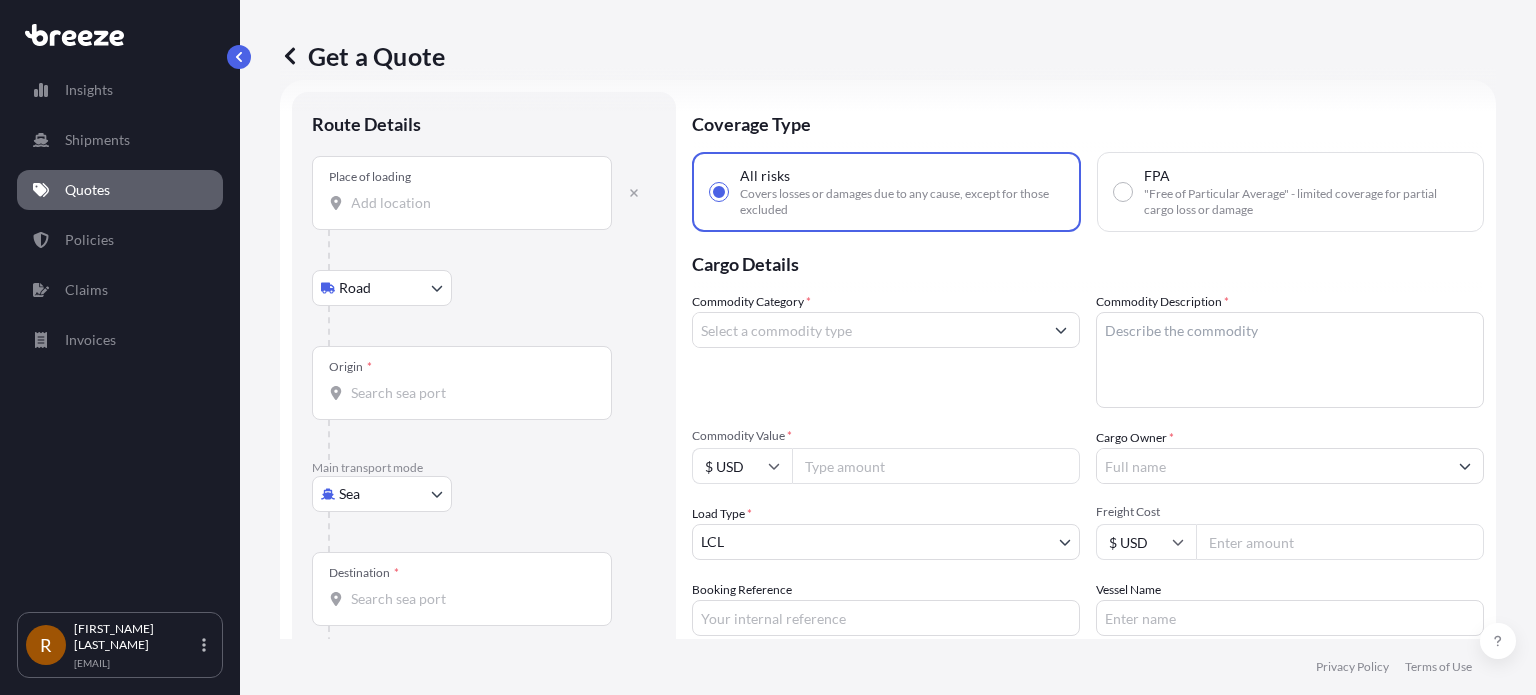 click on "Insights Shipments Quotes Claims Invoices R [FIRST_NAME] [LAST_NAME] [EMAIL] Get a Quote Route Details Place of loading Road Road Rail Origin * Main transport mode Sea Sea Air Road Rail Destination * Cover port to door - Add place of discharge Road Road Rail Place of Discharge Coverage Type All risks Covers losses or damages due to any cause, except for those excluded FPA "Free of Particular Average" - limited coverage for partial cargo loss or damage Cargo Details Commodity Category * Commodity Description * Commodity Value   * $ USD Cargo Owner * Load Type * LCL FCL Freight Cost   $ USD Booking Reference Vessel Name Special Conditions Hazardous Temperature Controlled Fragile Livestock Bulk Cargo Bagged Goods Used Goods Get a Quote Privacy Policy Terms of Use
[NUMBER]" at bounding box center (768, 347) 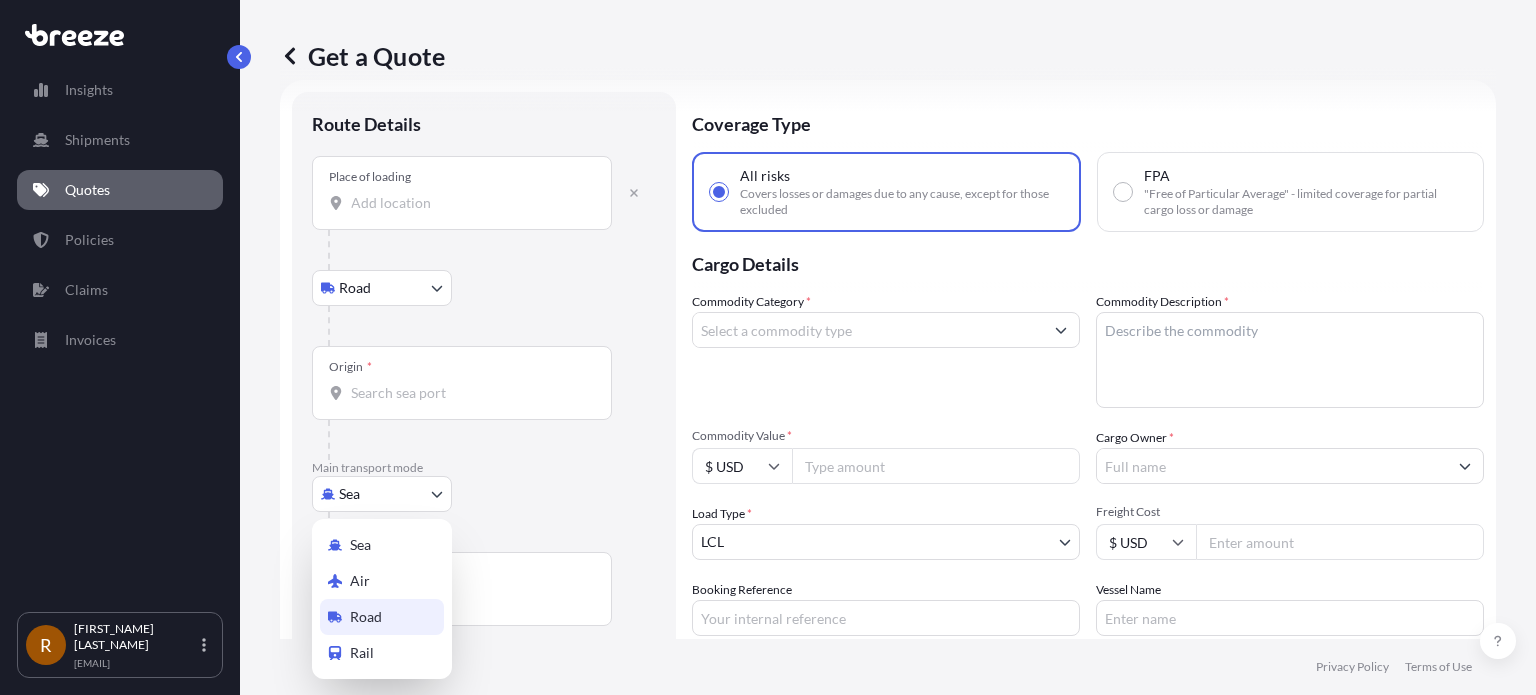 click on "Road" at bounding box center (382, 617) 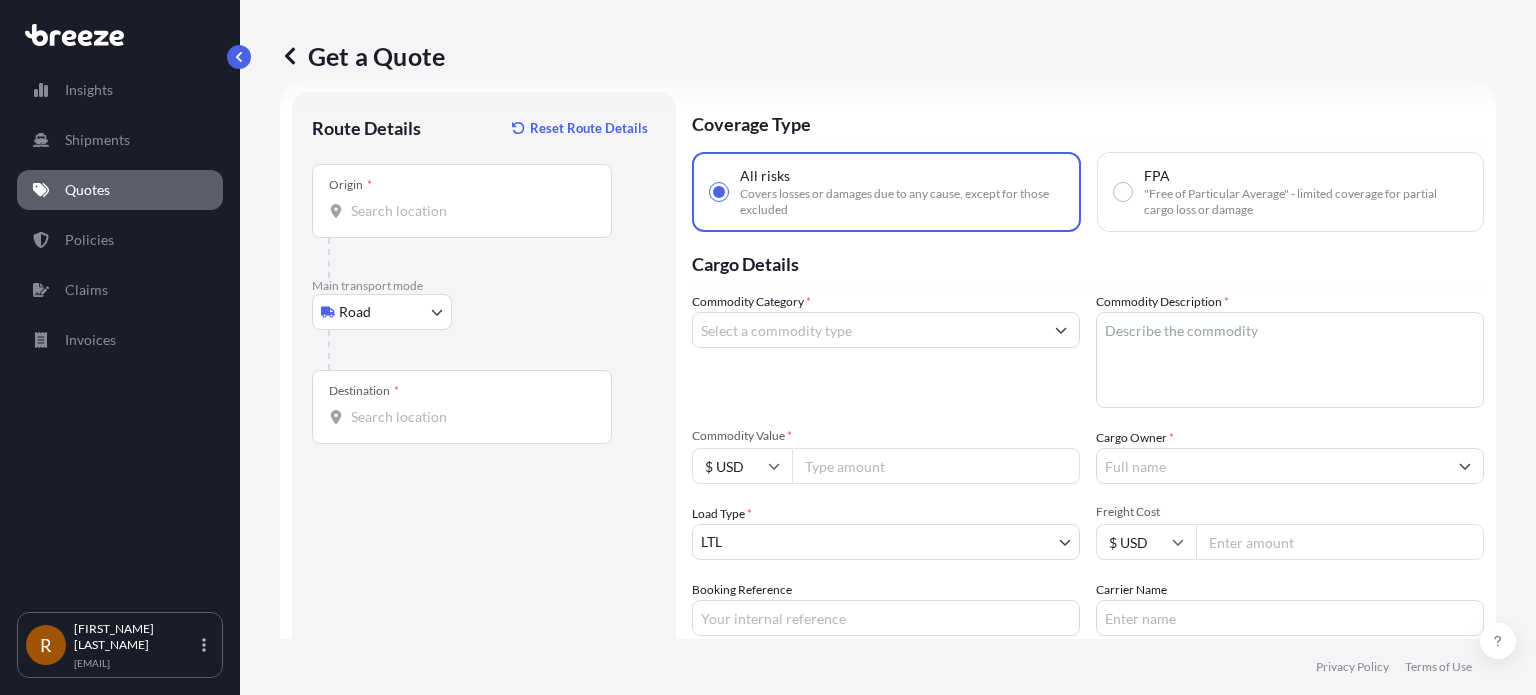 click on "Origin *" at bounding box center (462, 201) 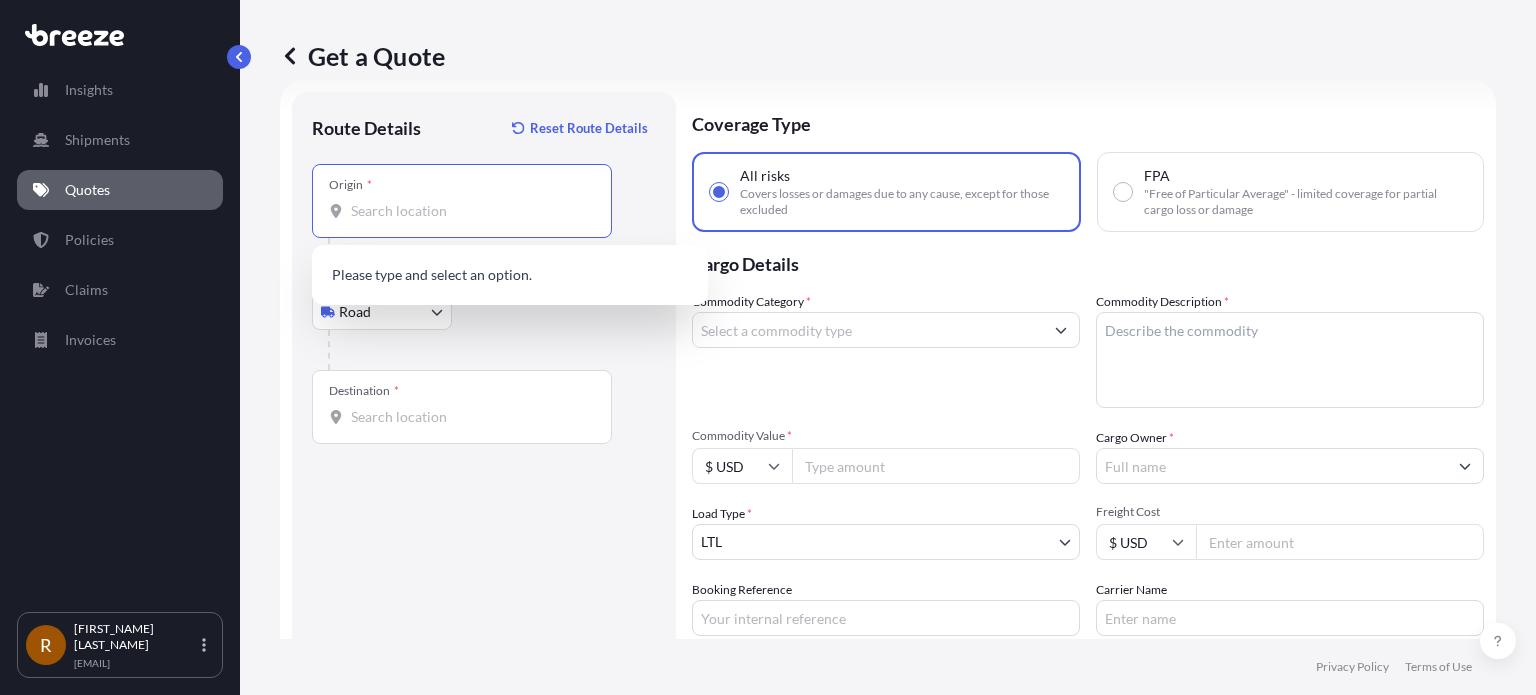 type on "0" 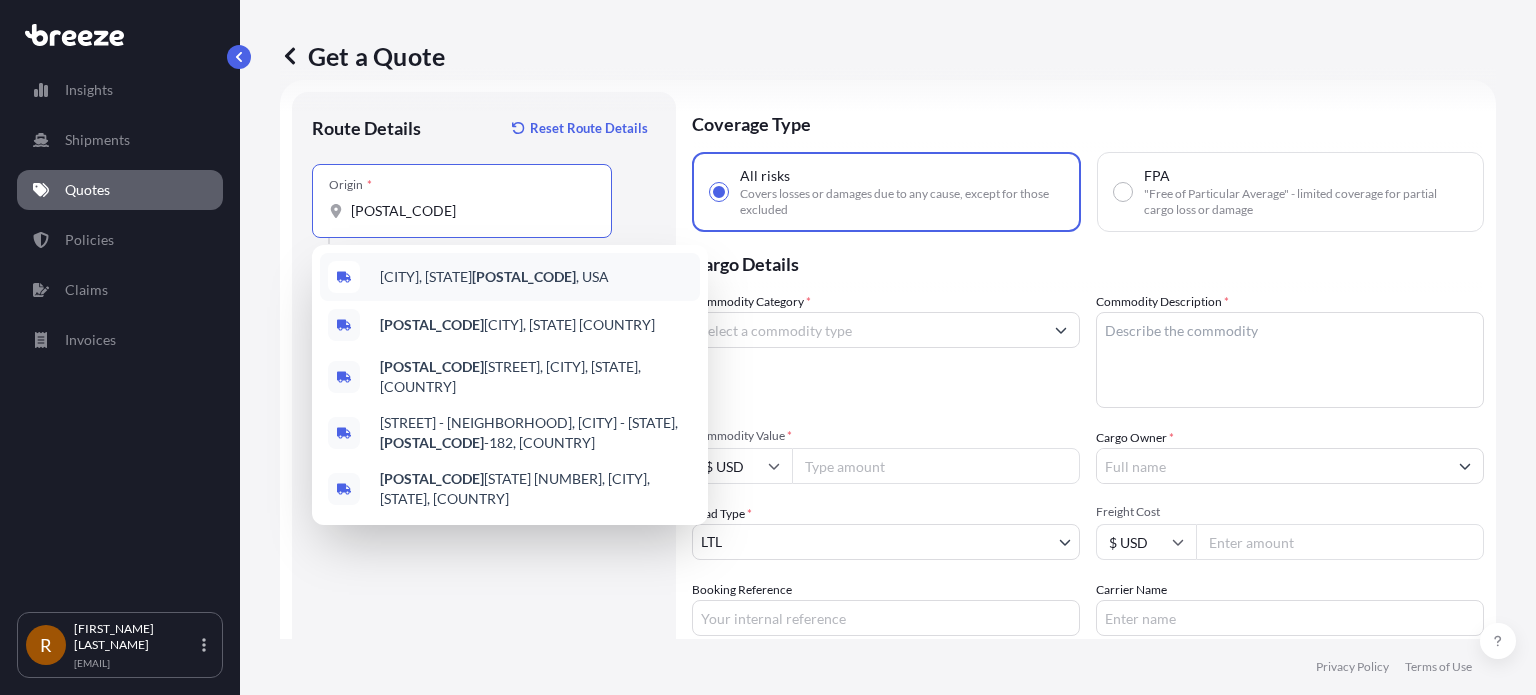 drag, startPoint x: 391, startPoint y: 218, endPoint x: 331, endPoint y: 179, distance: 71.561165 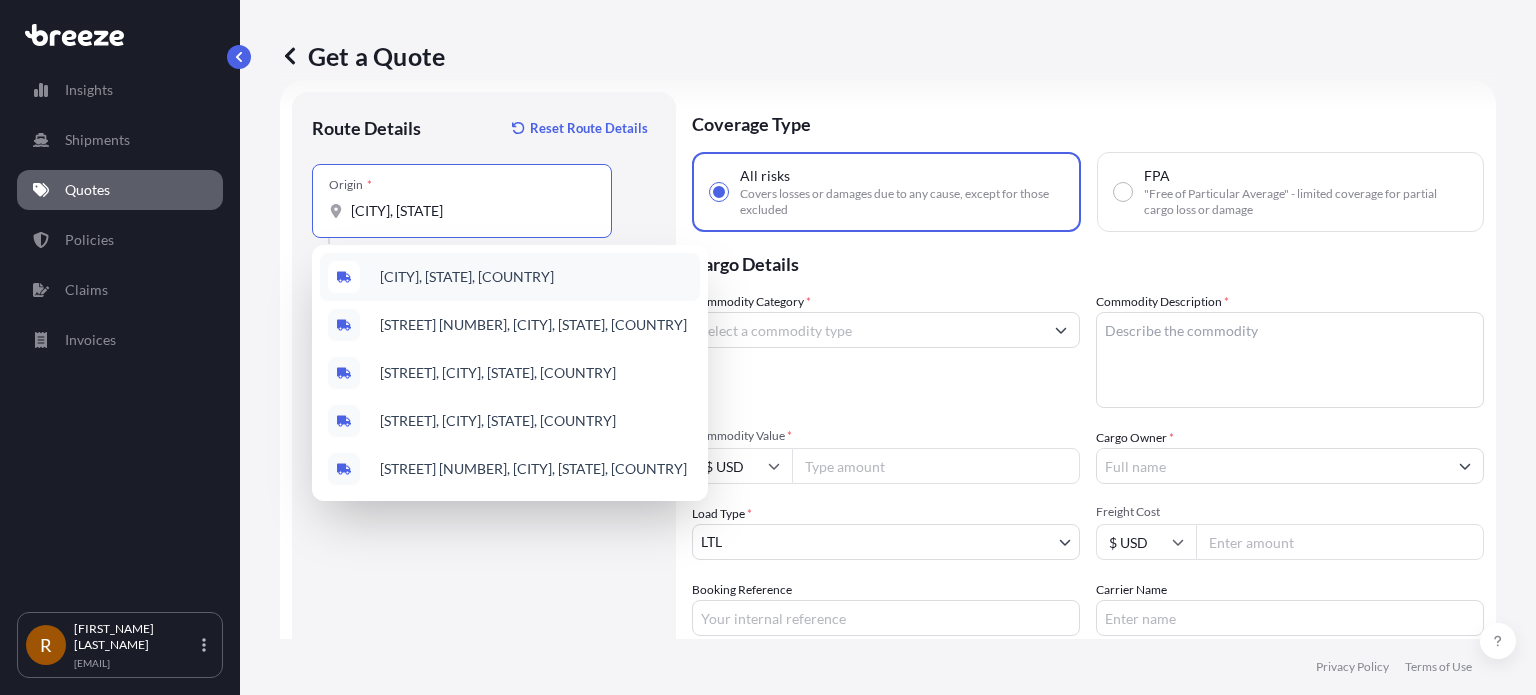 click on "[CITY], [STATE], [COUNTRY]" at bounding box center [467, 277] 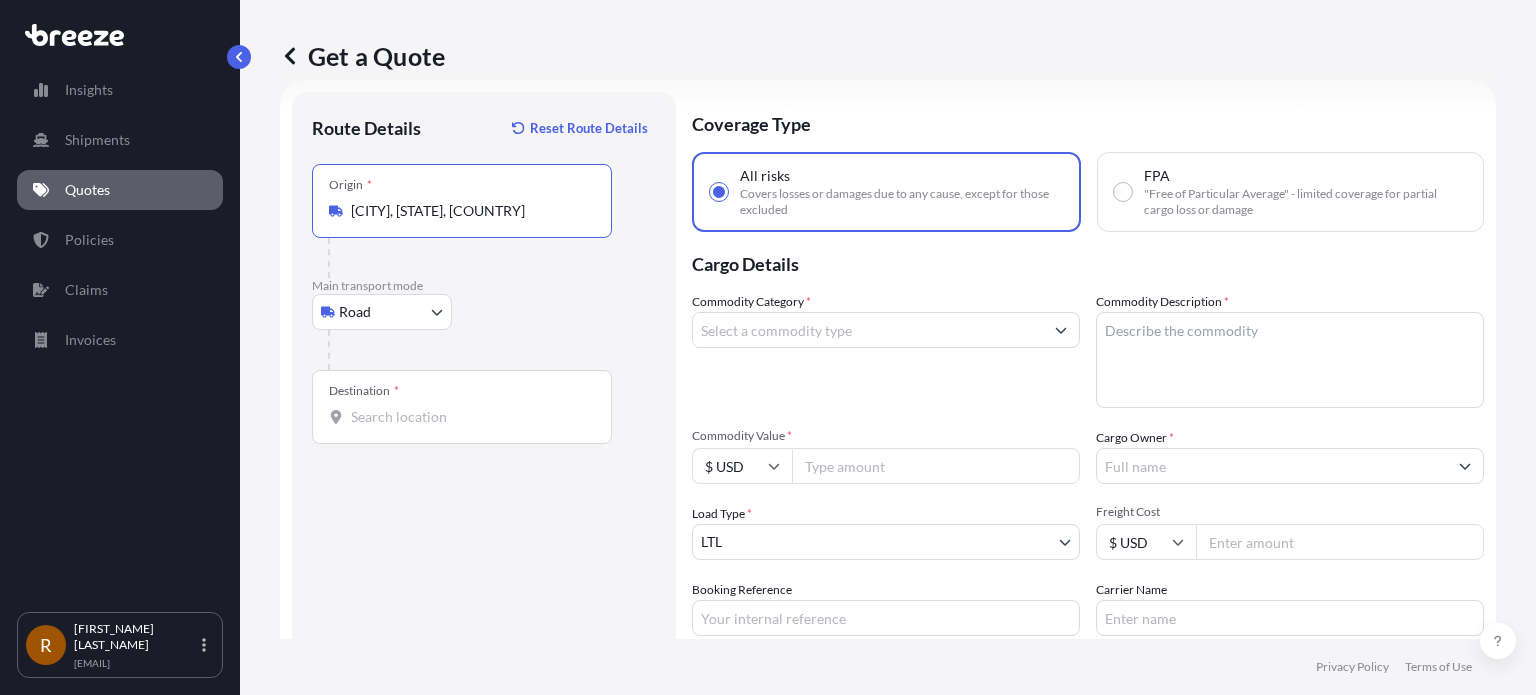 type on "[CITY], [STATE], [COUNTRY]" 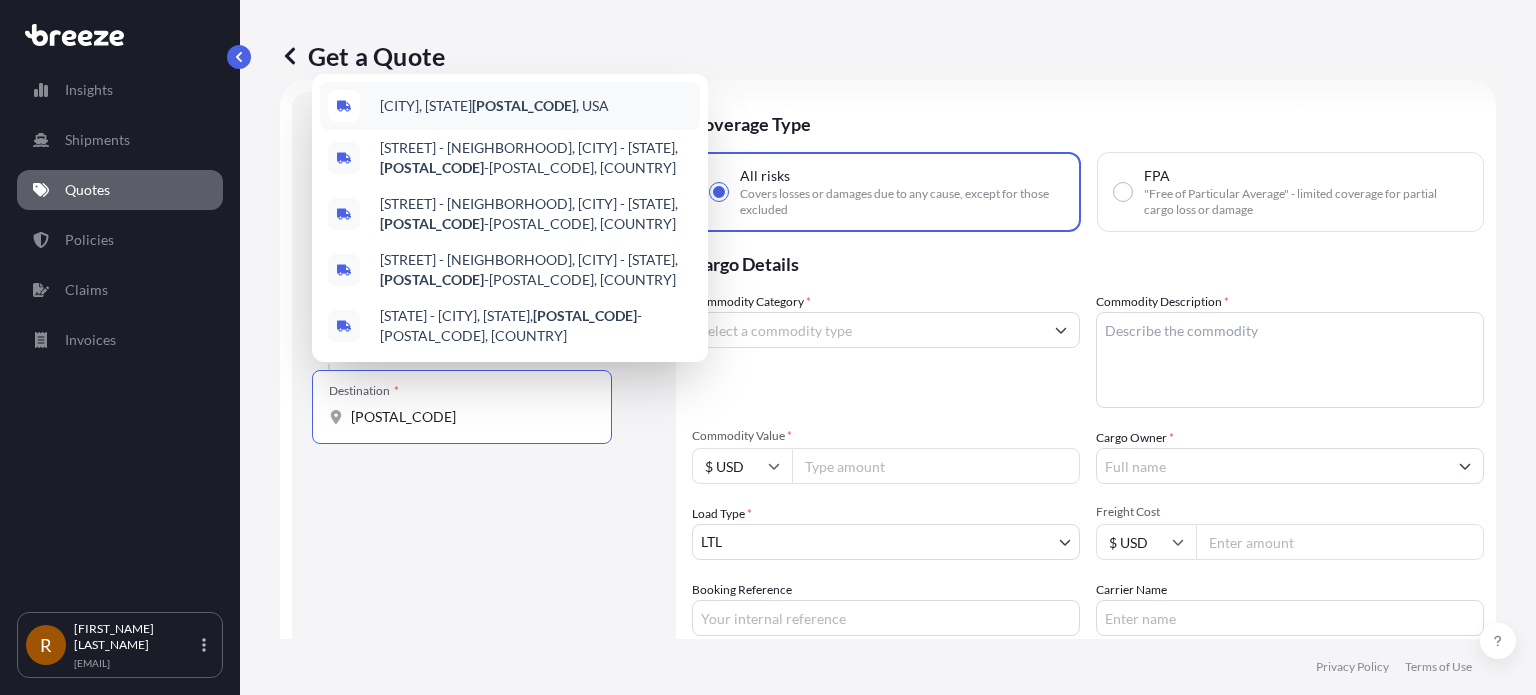 click on "[CITY], [STATE] [POSTAL_CODE], [COUNTRY]" at bounding box center (494, 106) 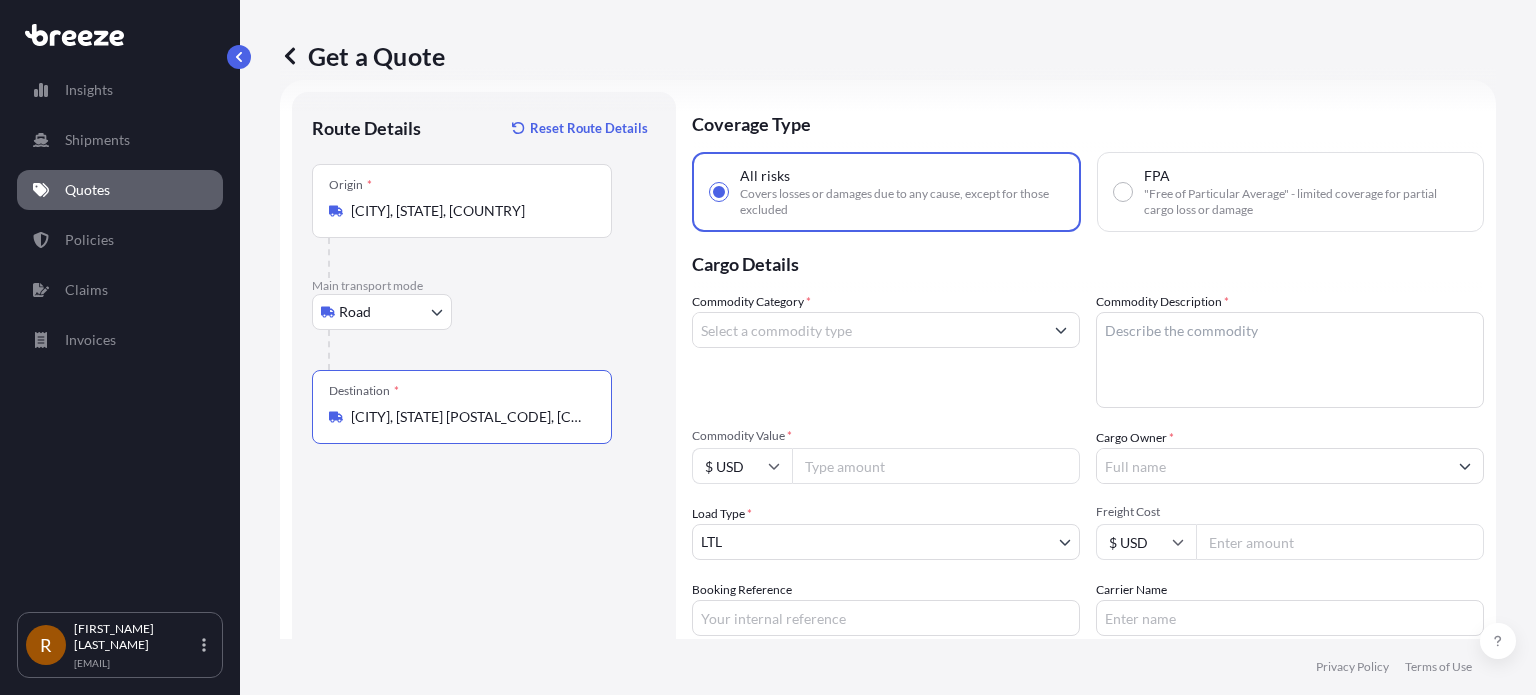 type on "[CITY], [STATE] [POSTAL_CODE], [COUNTRY]" 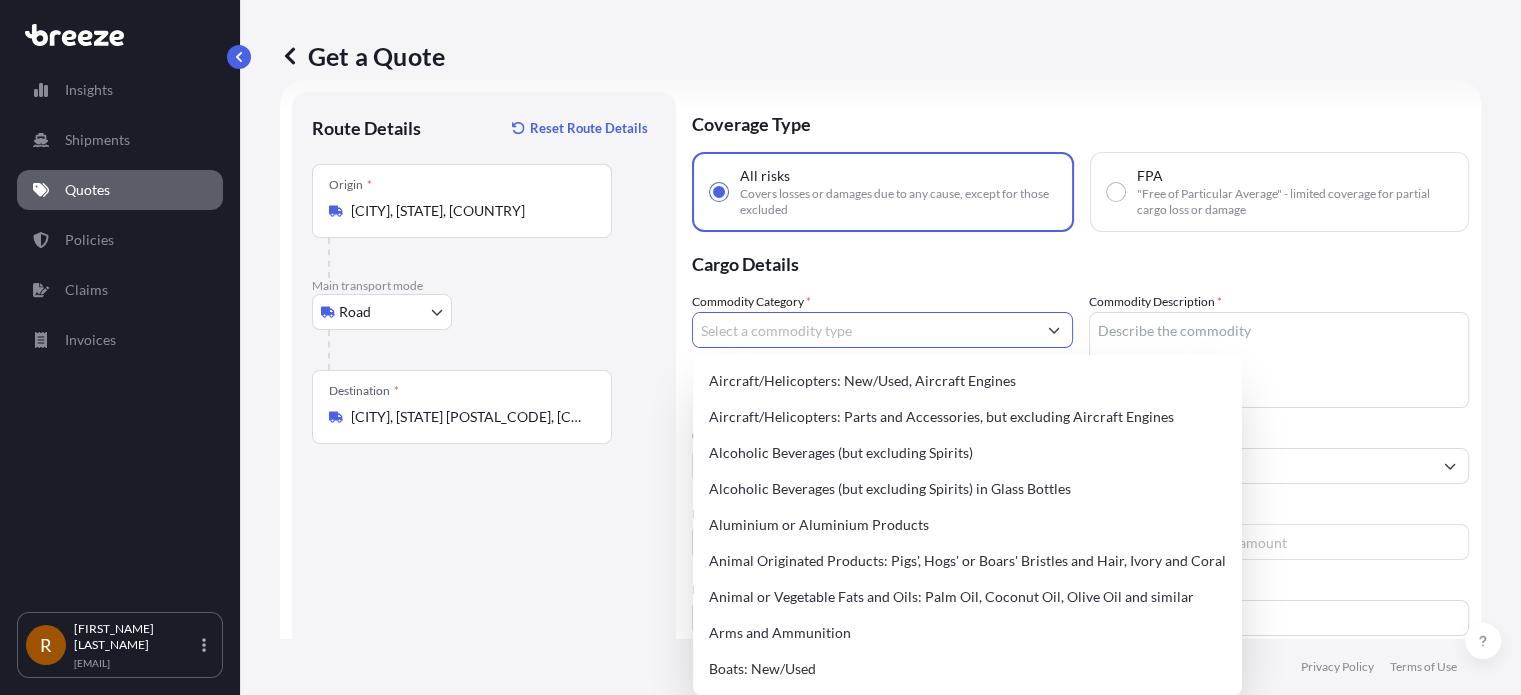 click on "Commodity Category *" at bounding box center [864, 330] 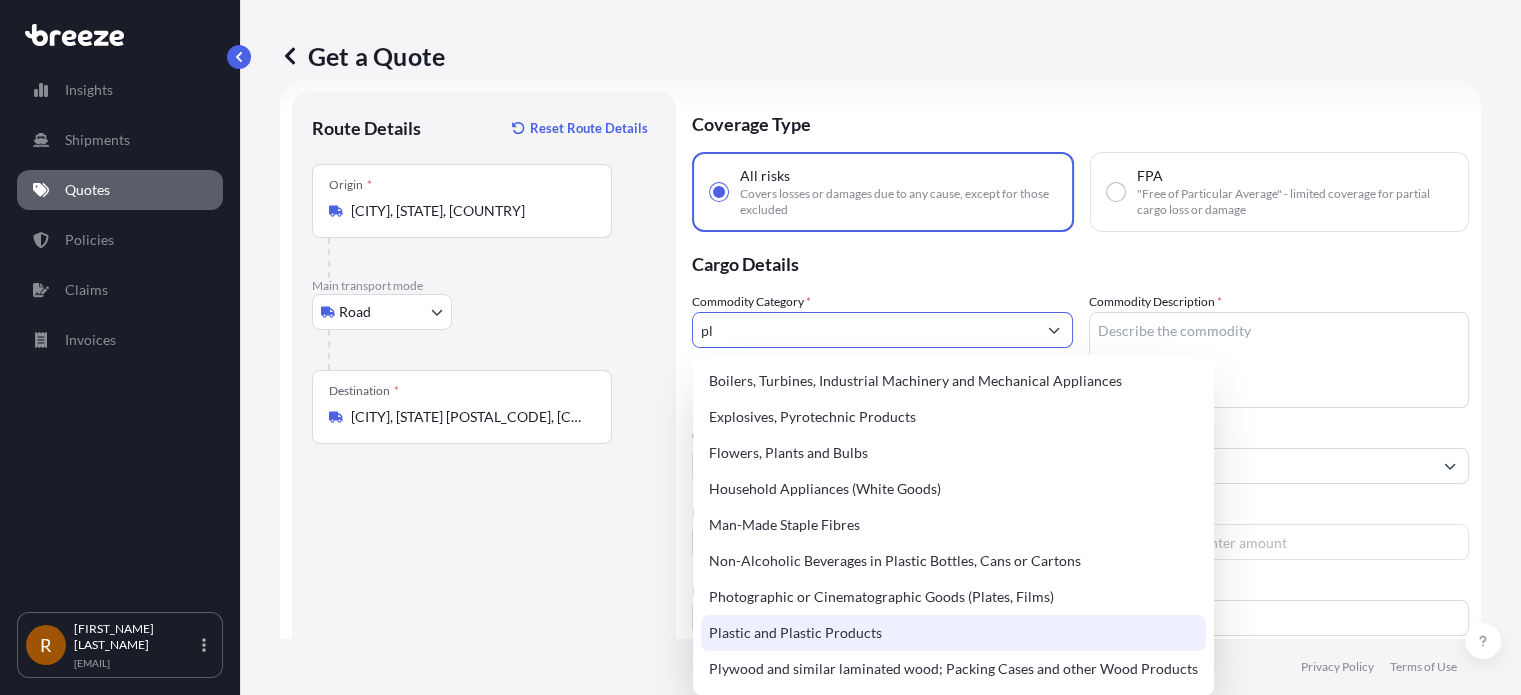 click on "Plastic and Plastic Products" at bounding box center (953, 633) 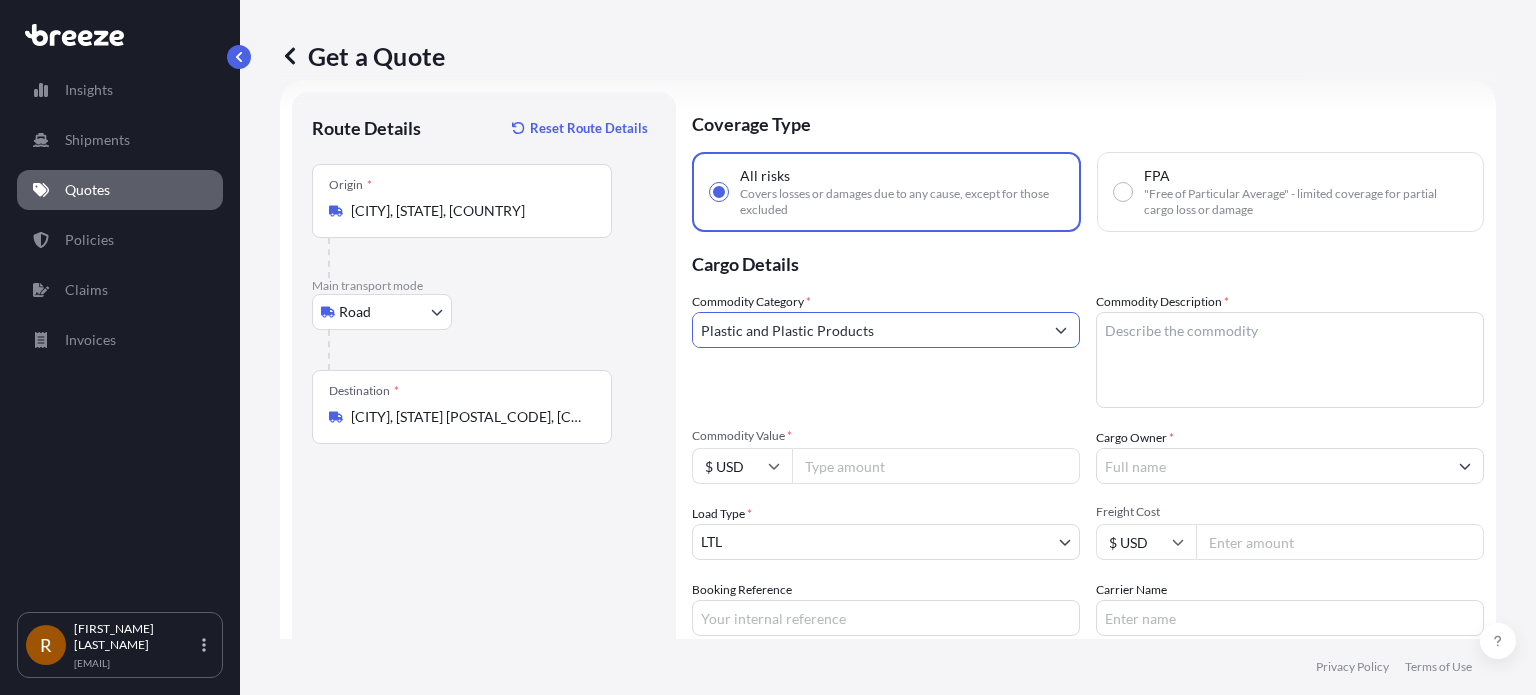 type on "Plastic and Plastic Products" 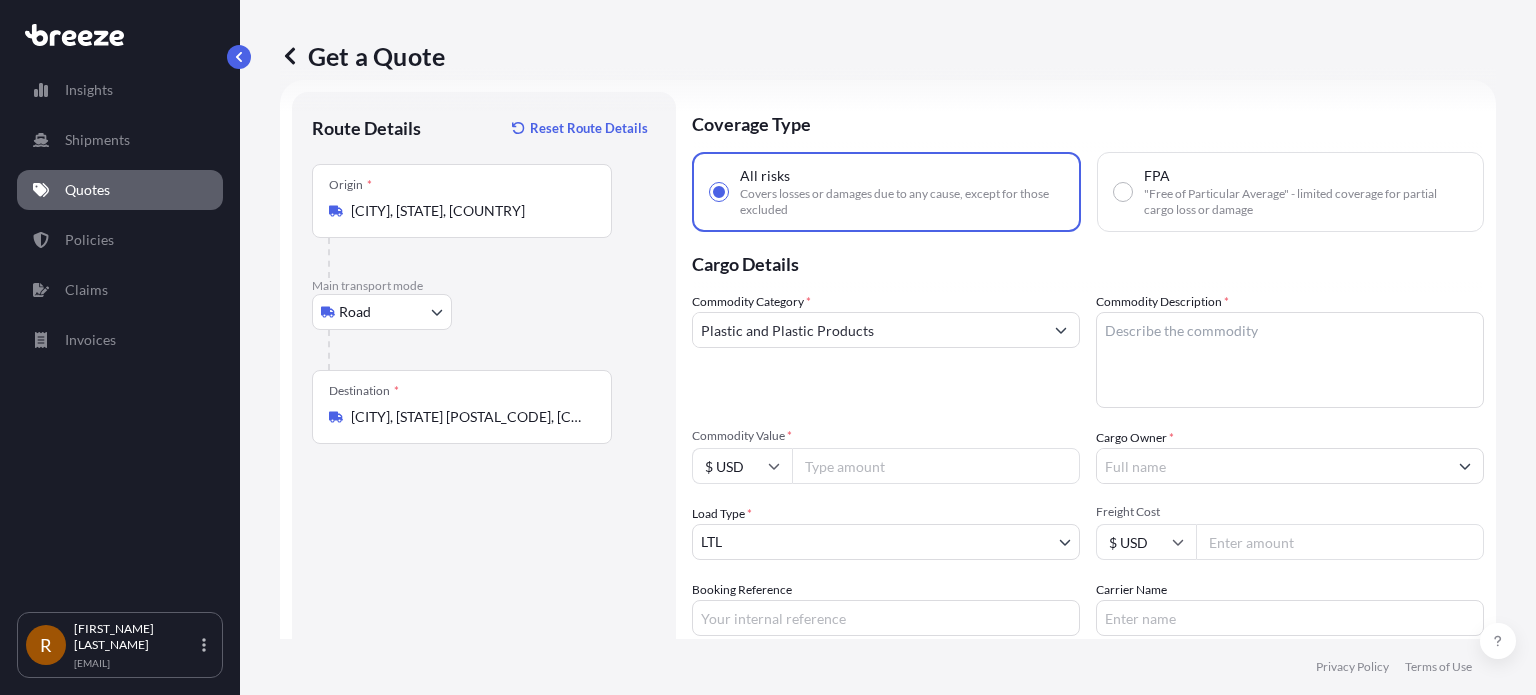 click on "Commodity Value   *" at bounding box center (936, 466) 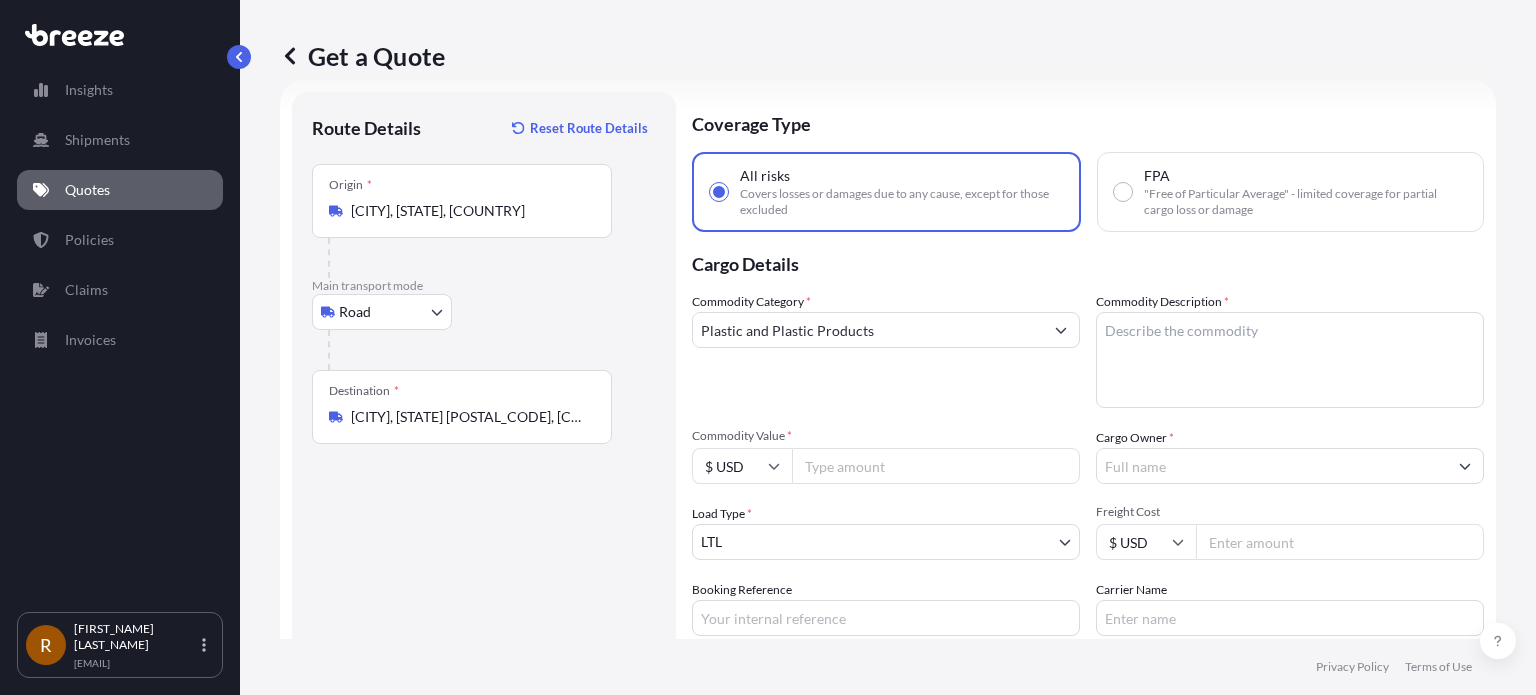 type on "[PRICE]" 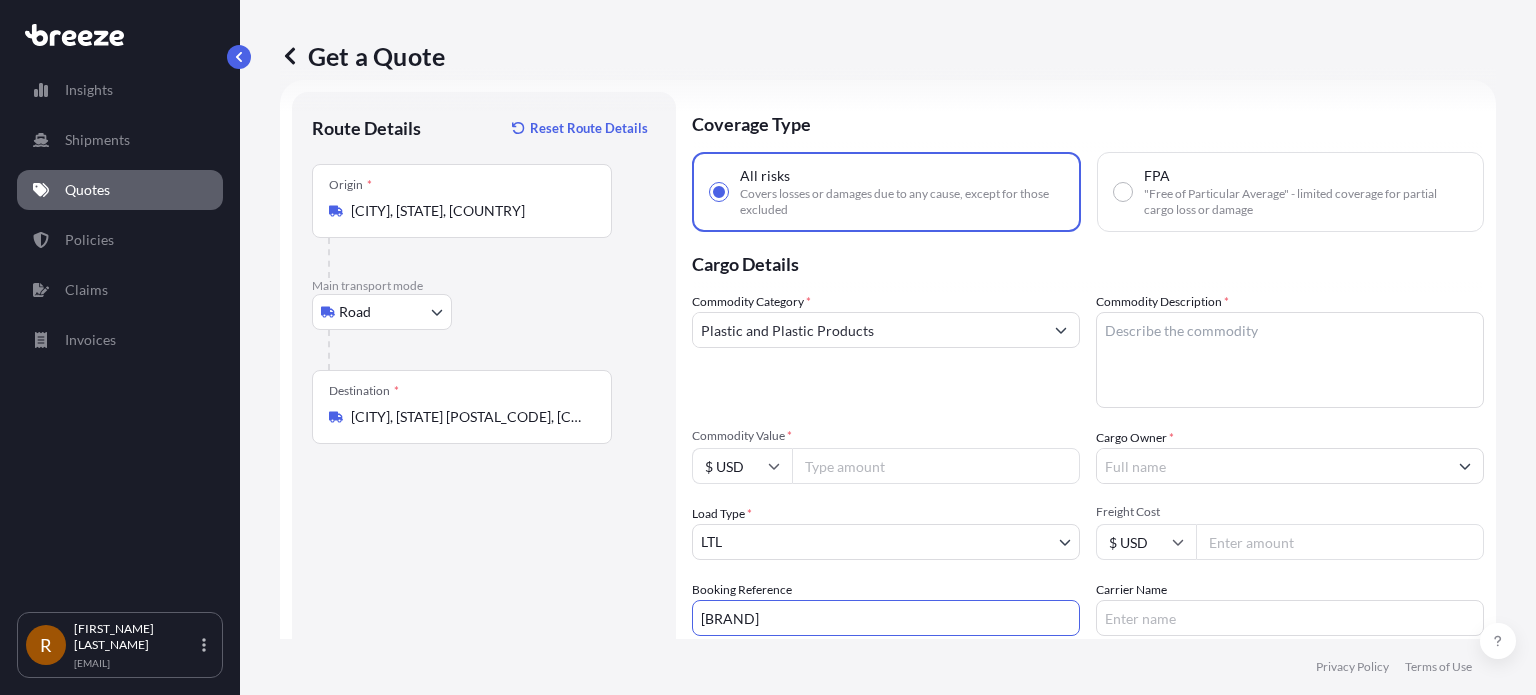 type on "[BRAND]" 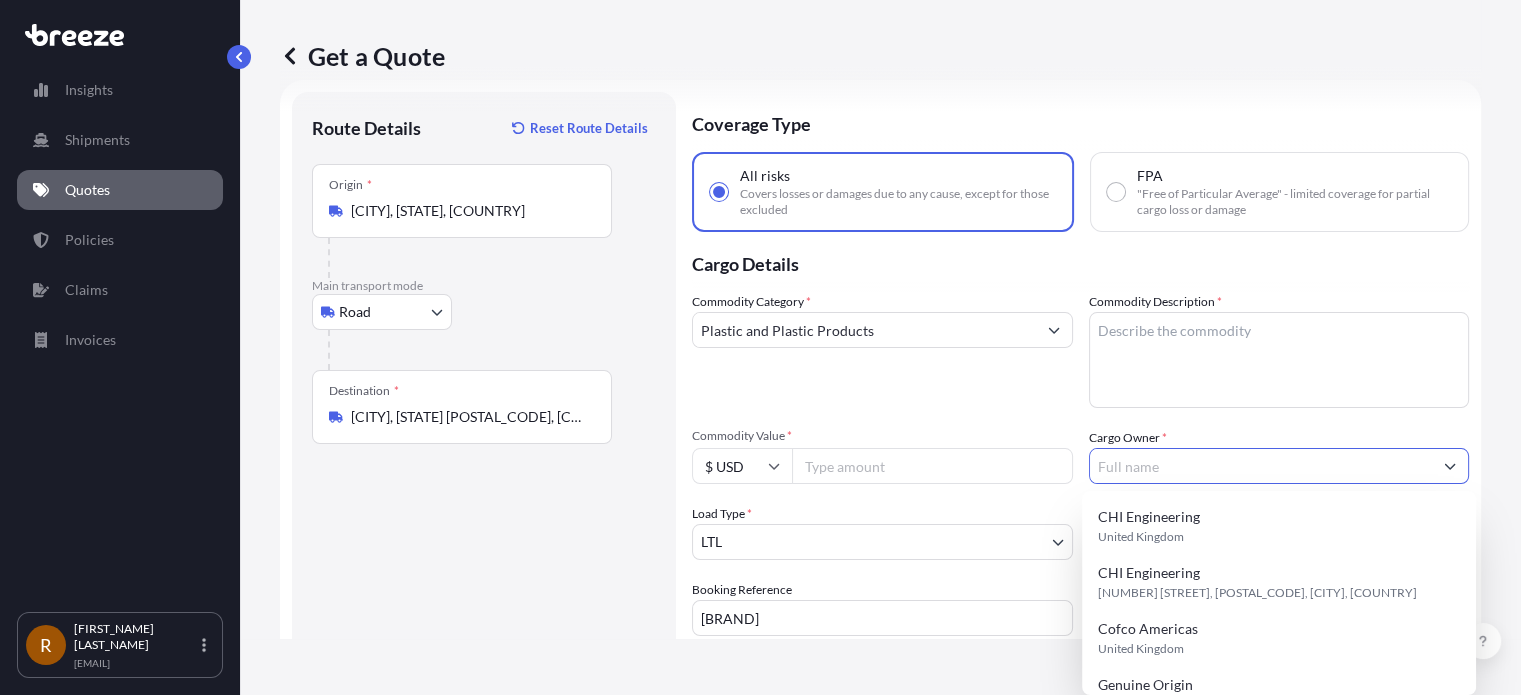 click on "Cargo Owner *" at bounding box center [1261, 466] 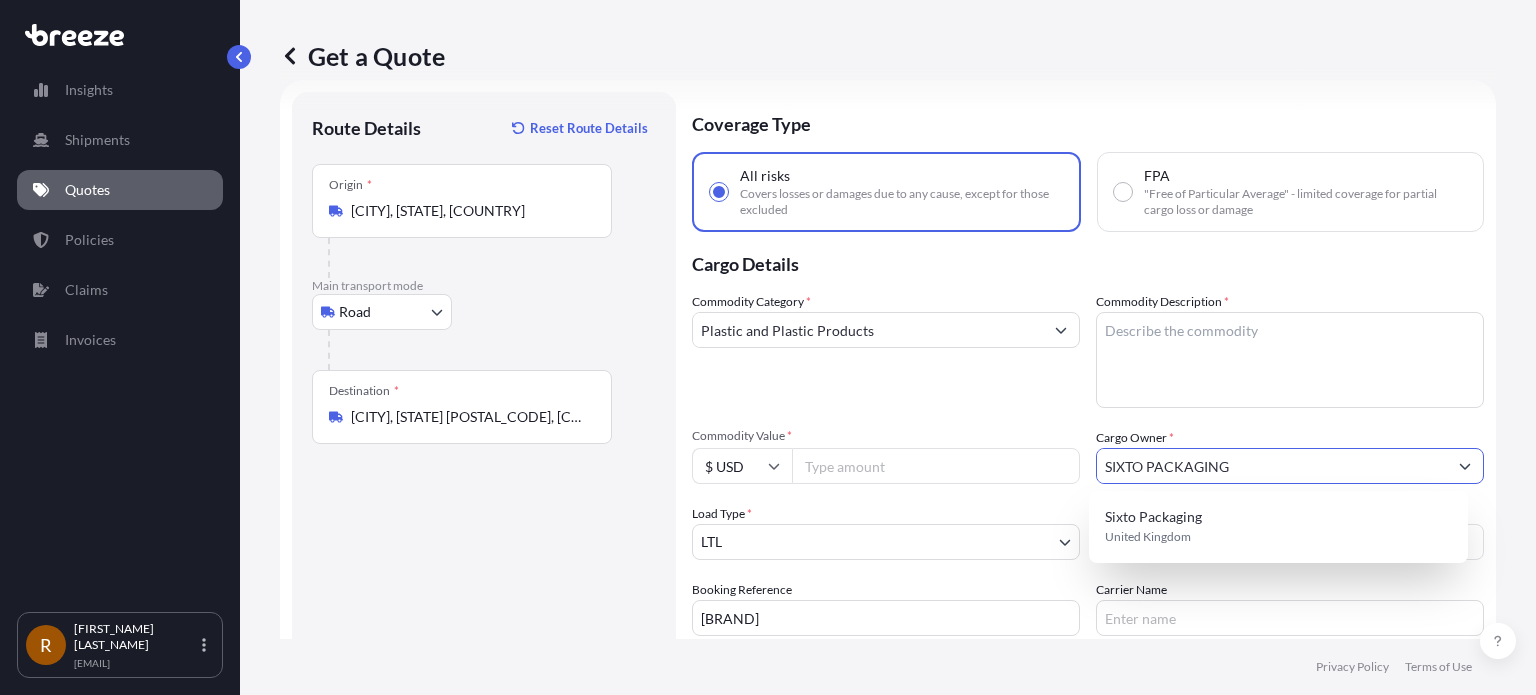 type on "SIXTO PACKAGING" 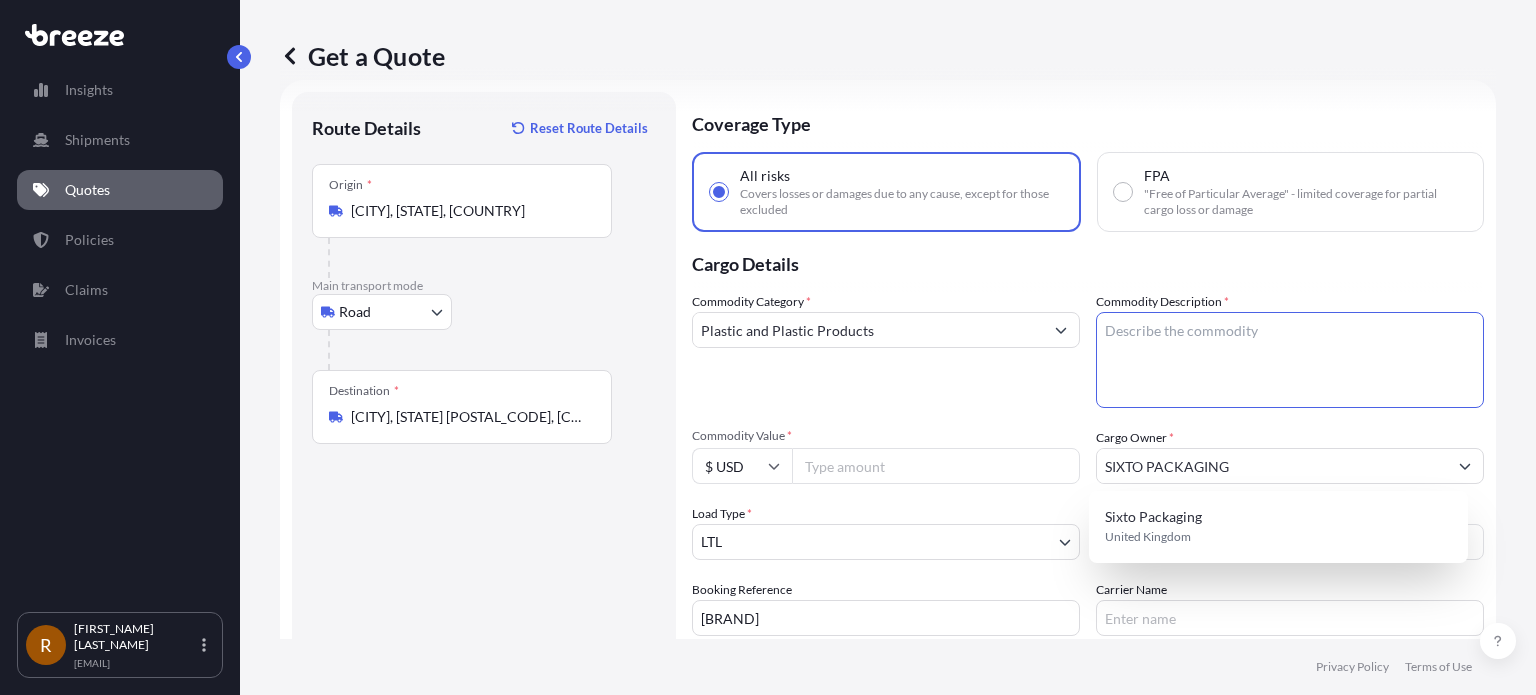 click on "Commodity Description *" at bounding box center [1290, 360] 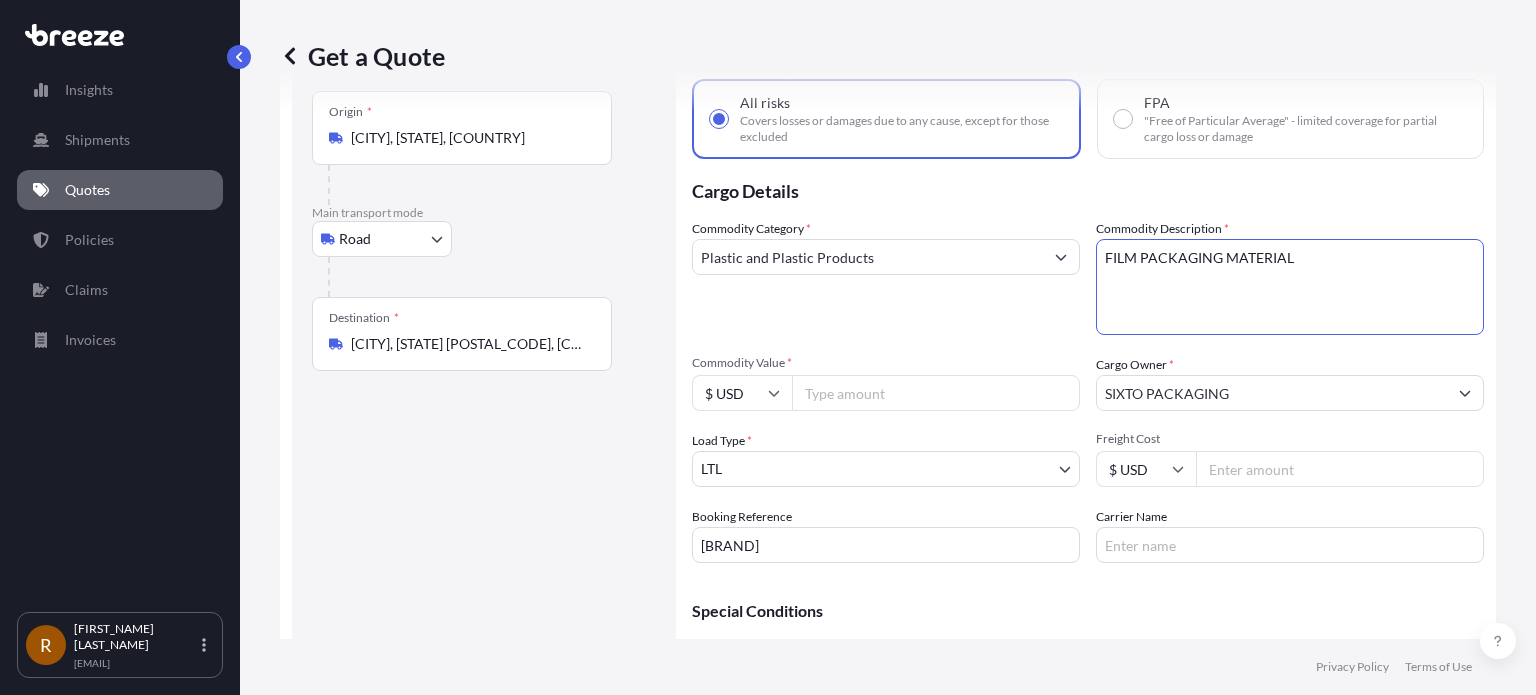 scroll, scrollTop: 212, scrollLeft: 0, axis: vertical 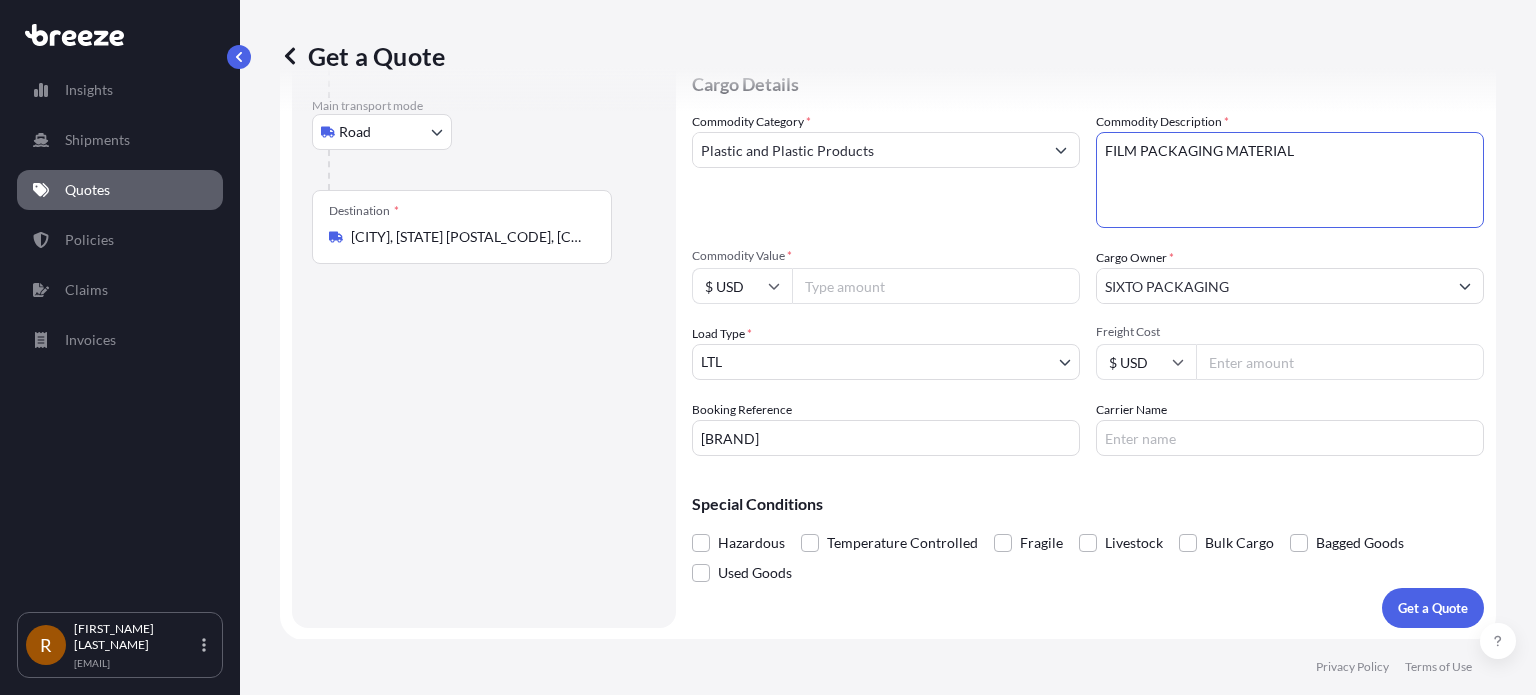 type on "FILM PACKAGING MATERIAL" 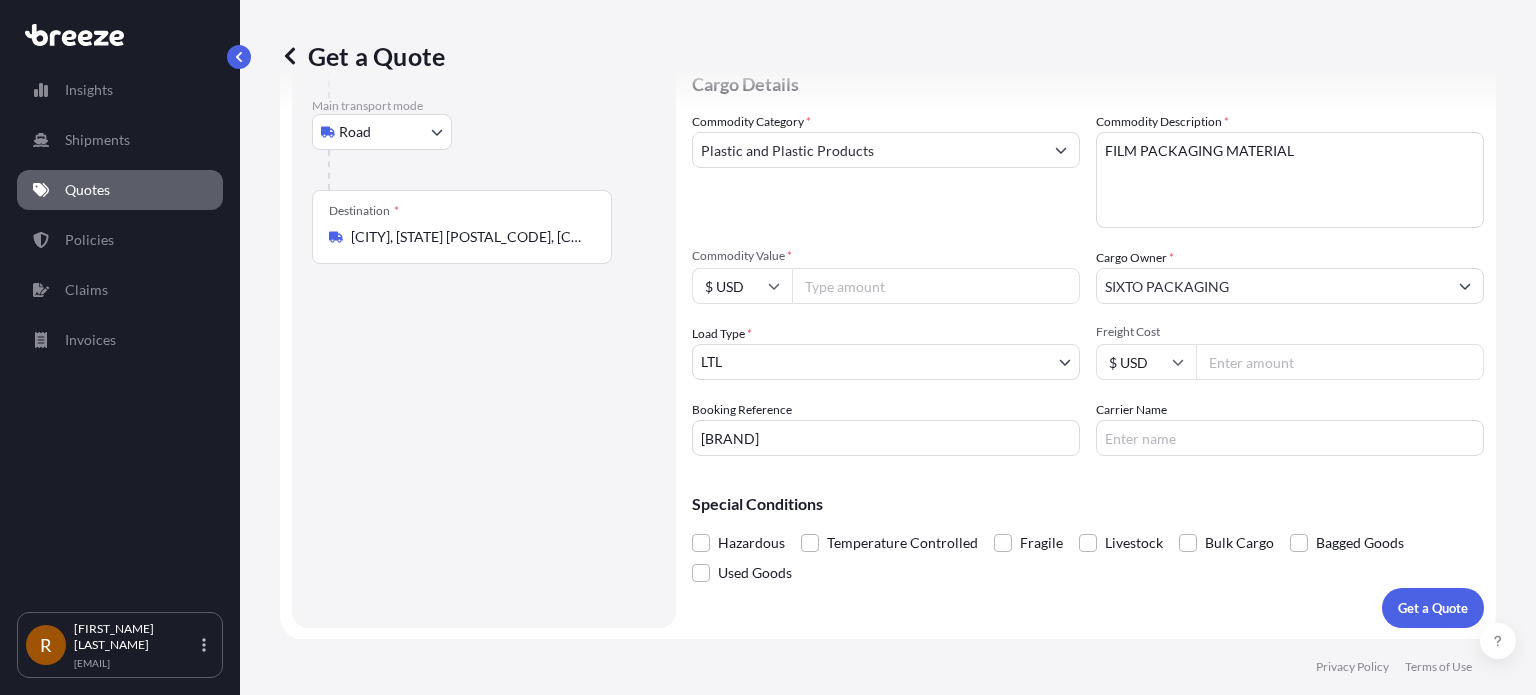 click on "Carrier Name" at bounding box center [1290, 438] 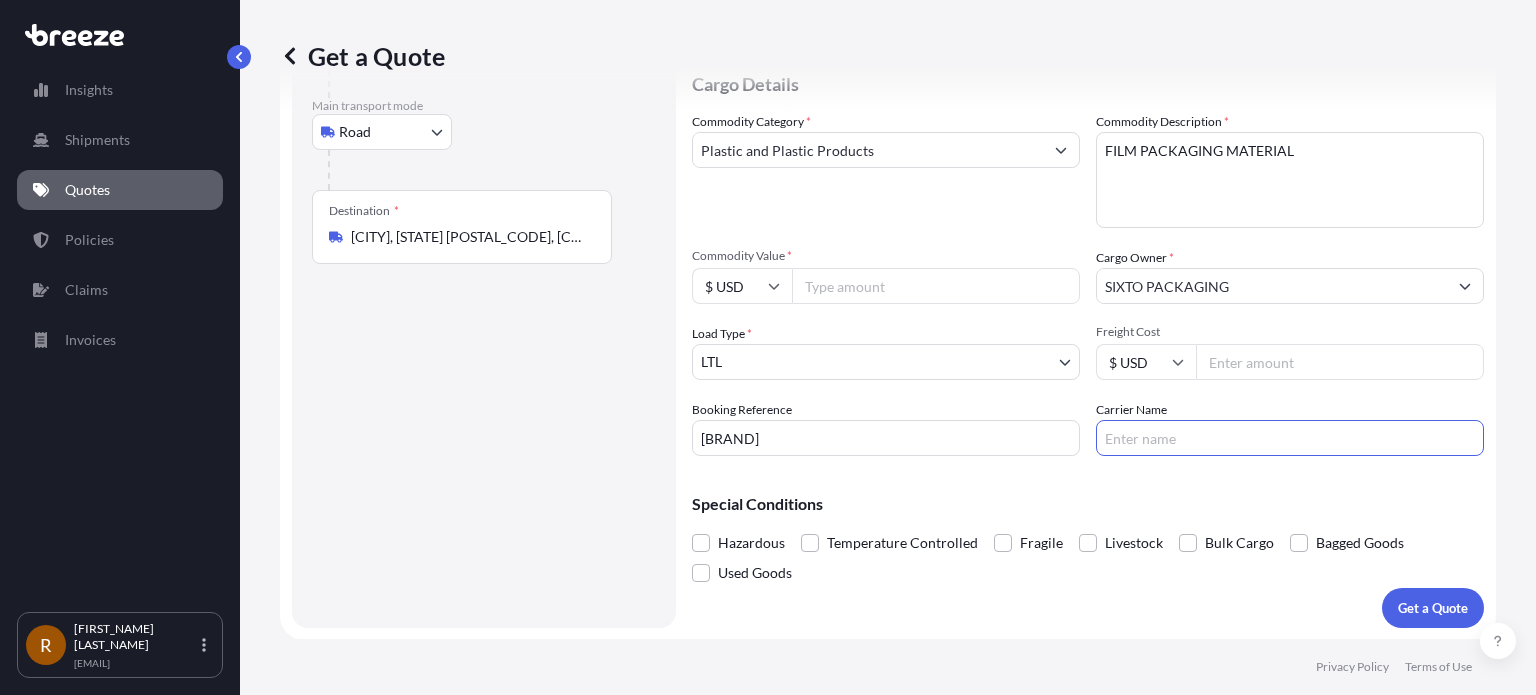 type on "TFORCE" 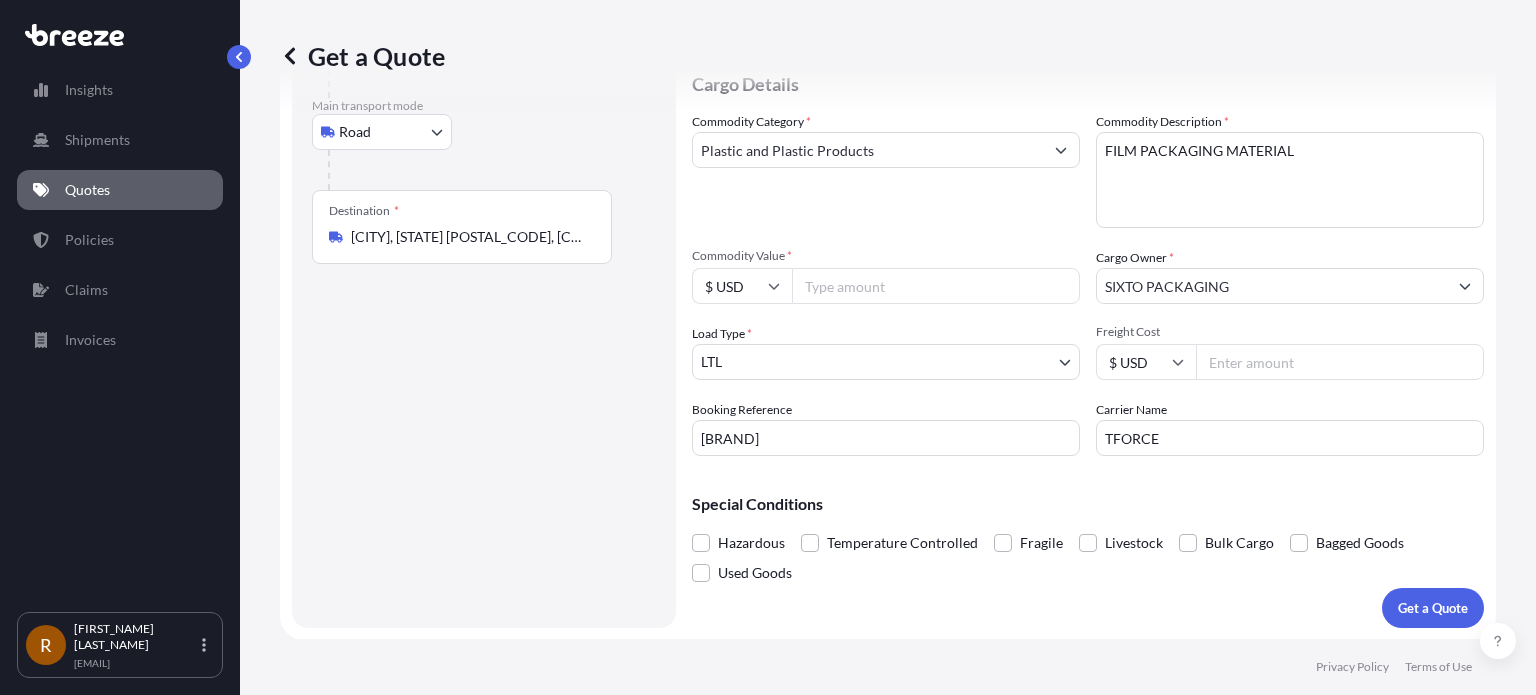click on "Bulk Cargo" at bounding box center (1226, 543) 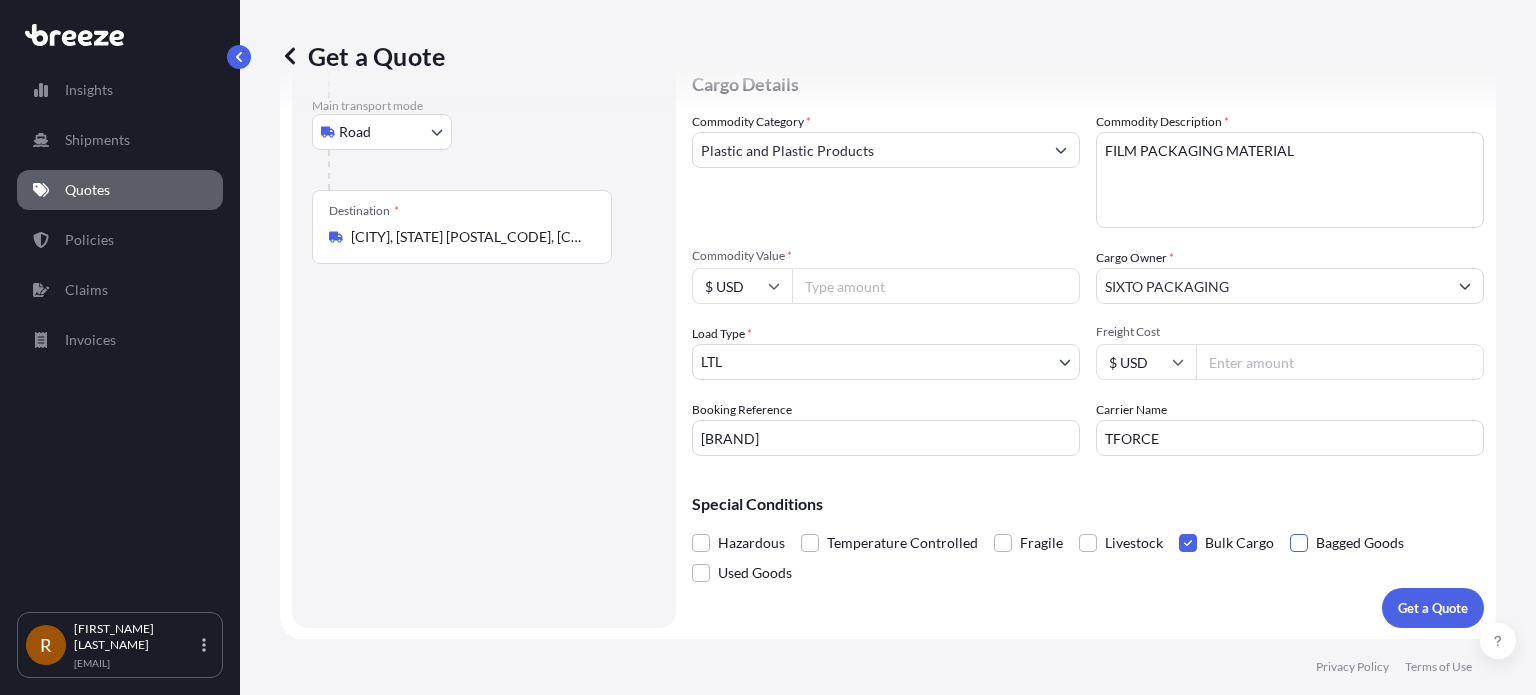 drag, startPoint x: 1291, startPoint y: 547, endPoint x: 1210, endPoint y: 564, distance: 82.764725 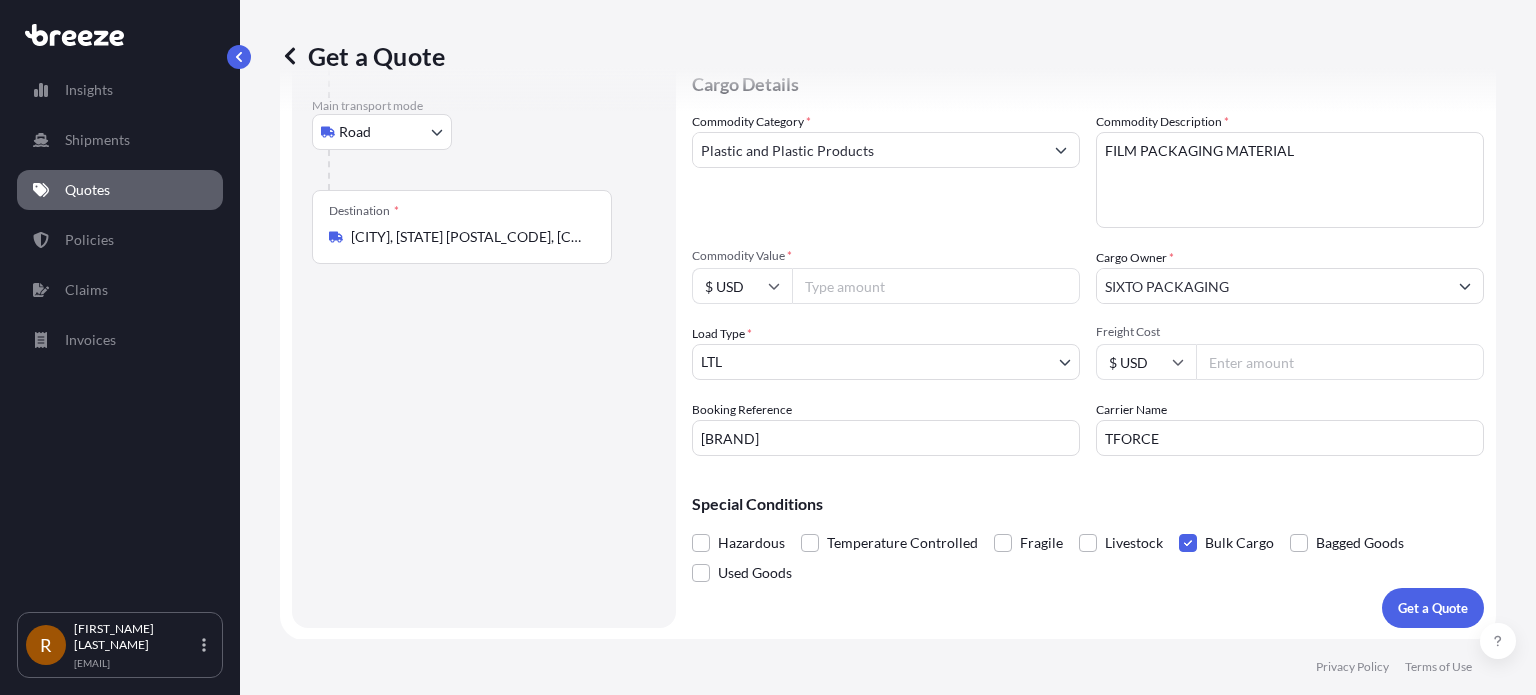 click at bounding box center (1299, 543) 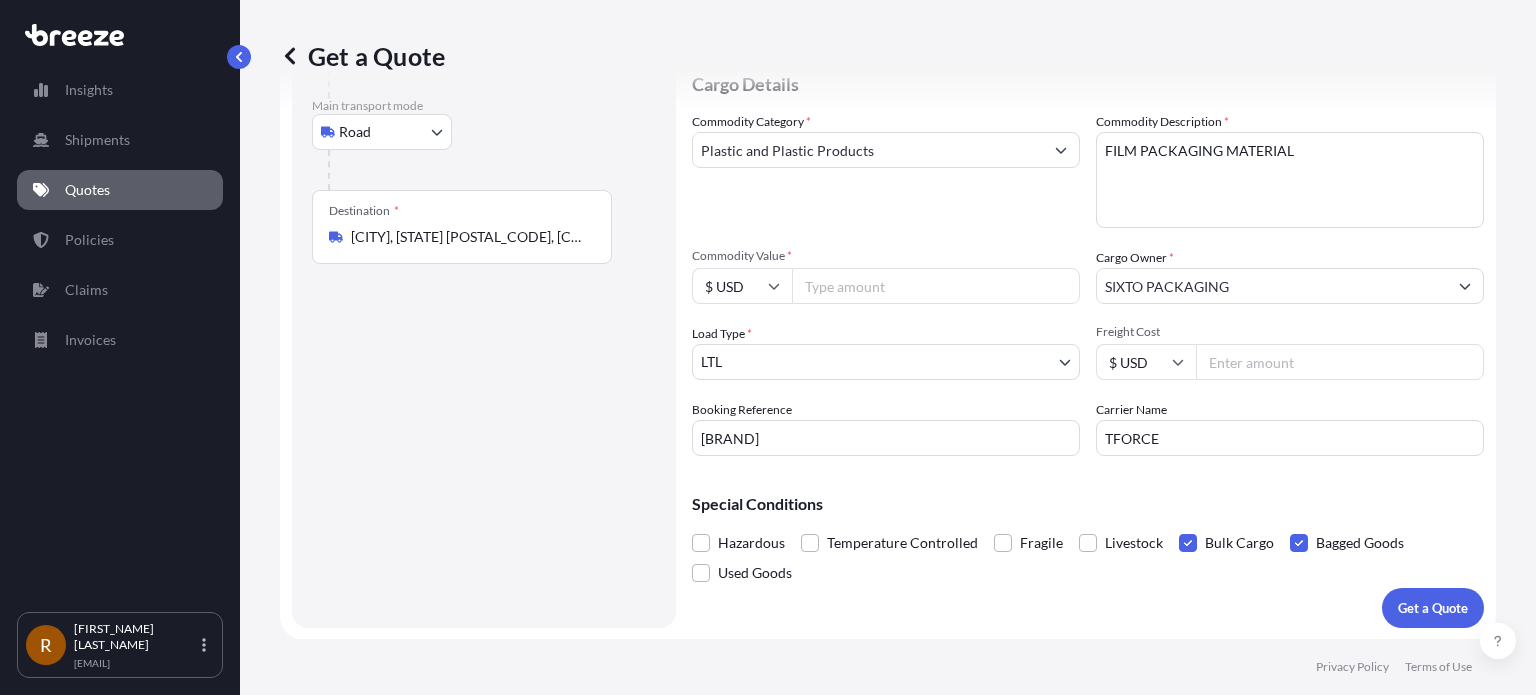 click at bounding box center (1188, 543) 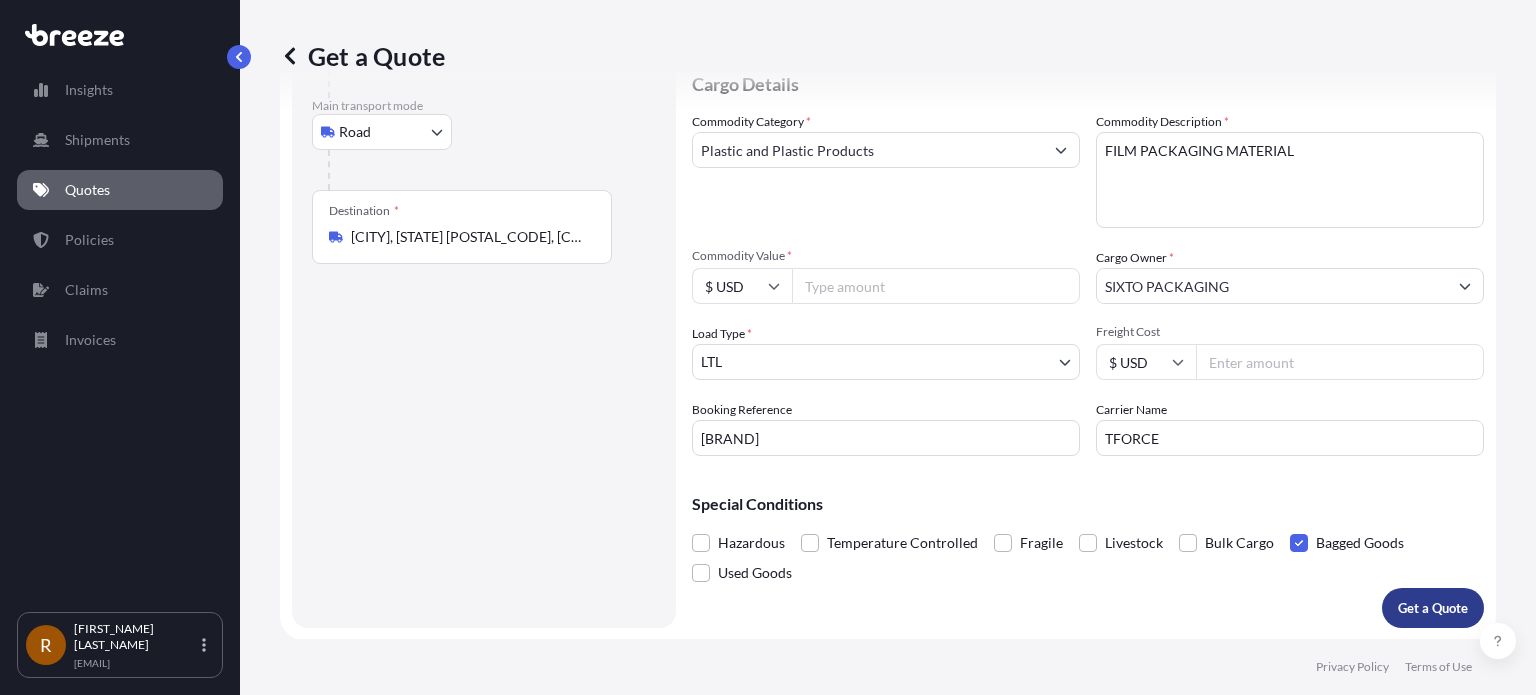 click on "Get a Quote" at bounding box center [1433, 608] 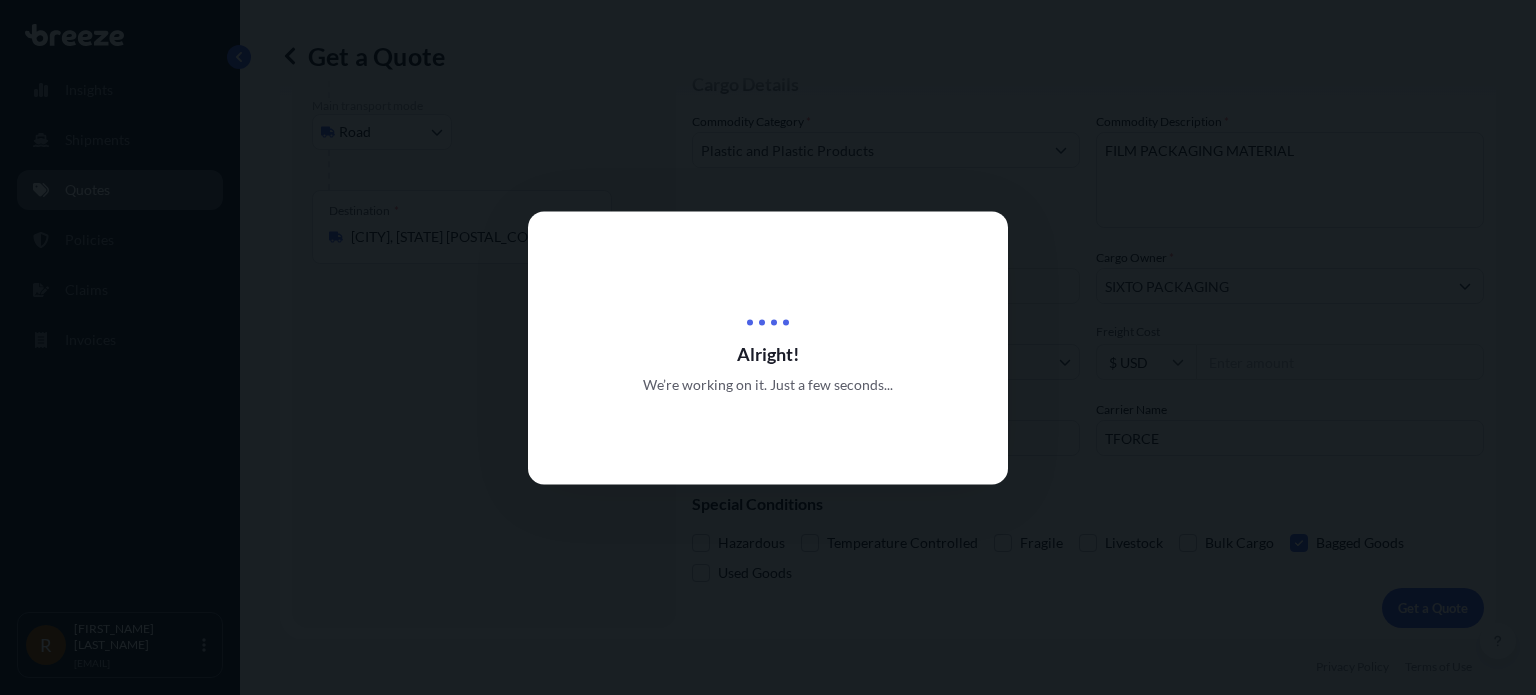scroll, scrollTop: 0, scrollLeft: 0, axis: both 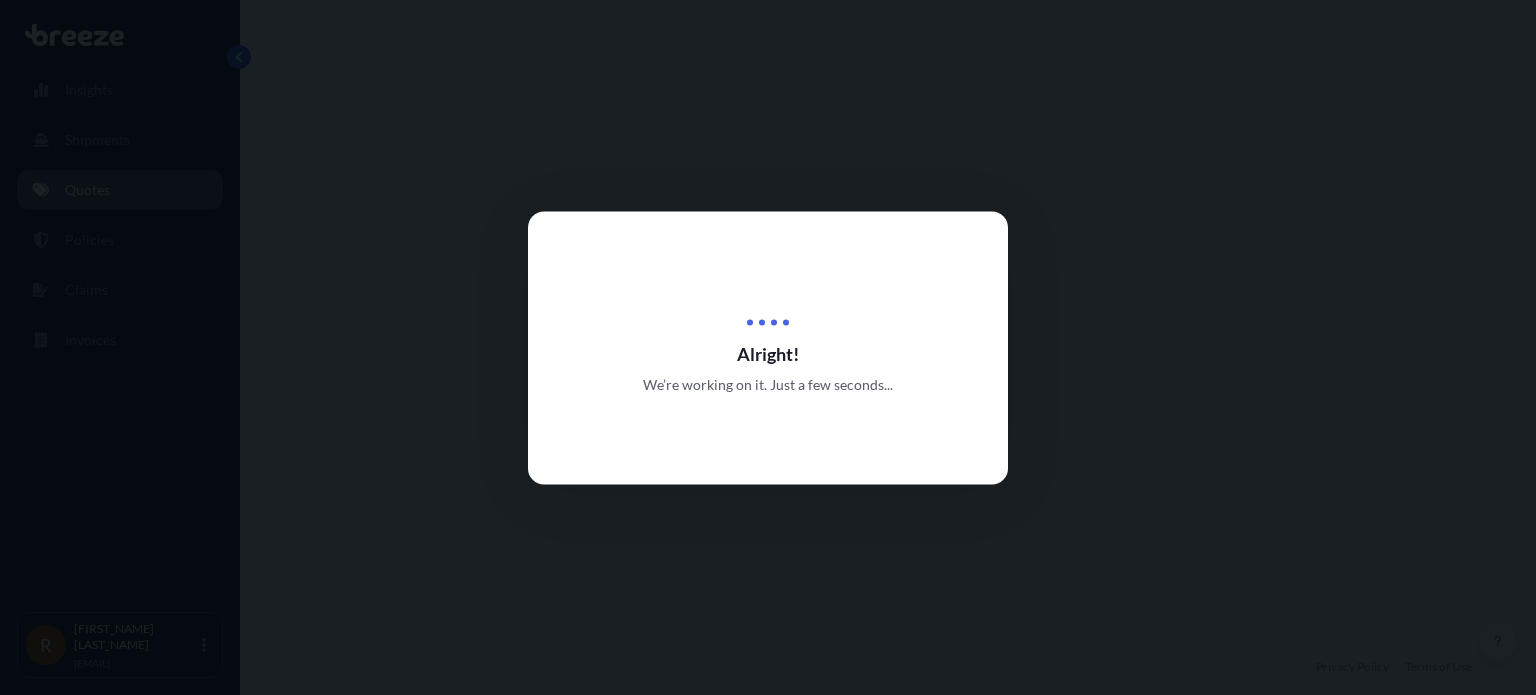 select on "Road" 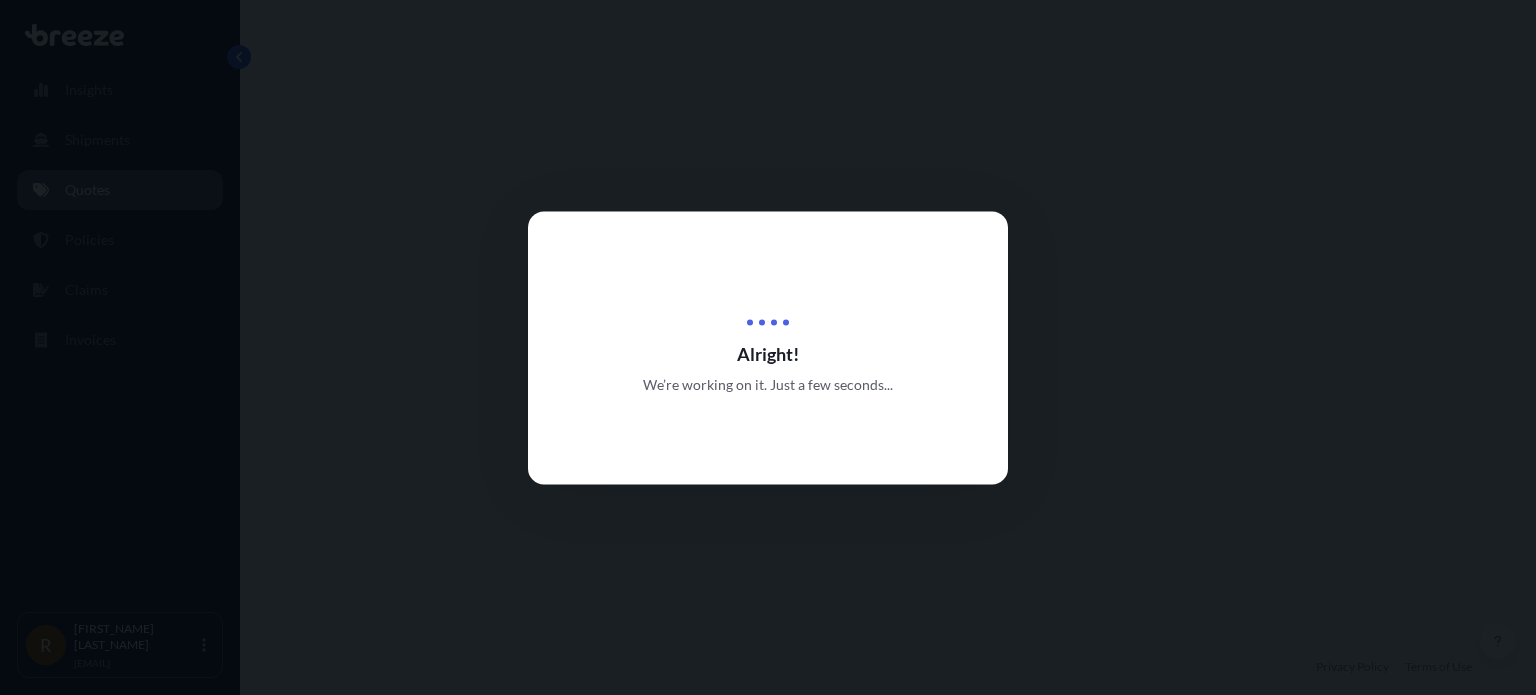 select on "1" 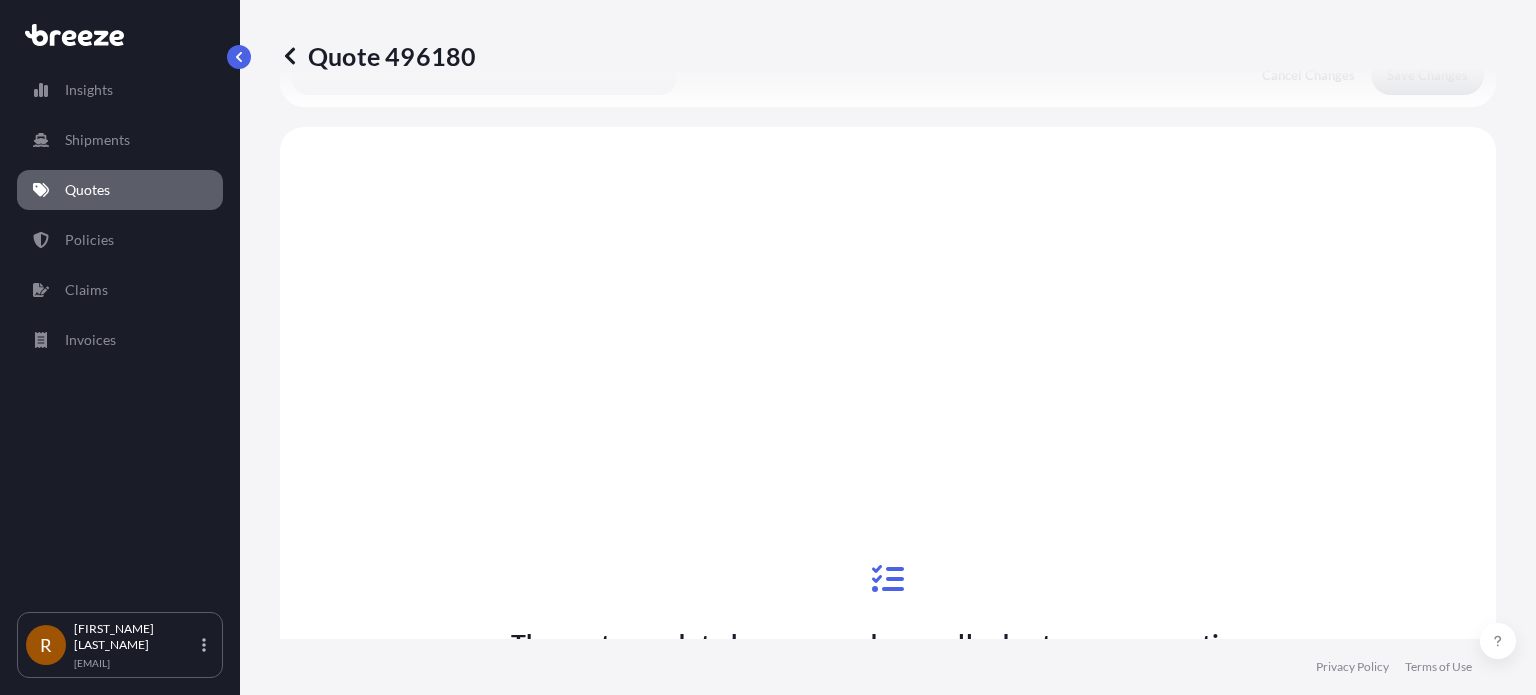 scroll, scrollTop: 771, scrollLeft: 0, axis: vertical 